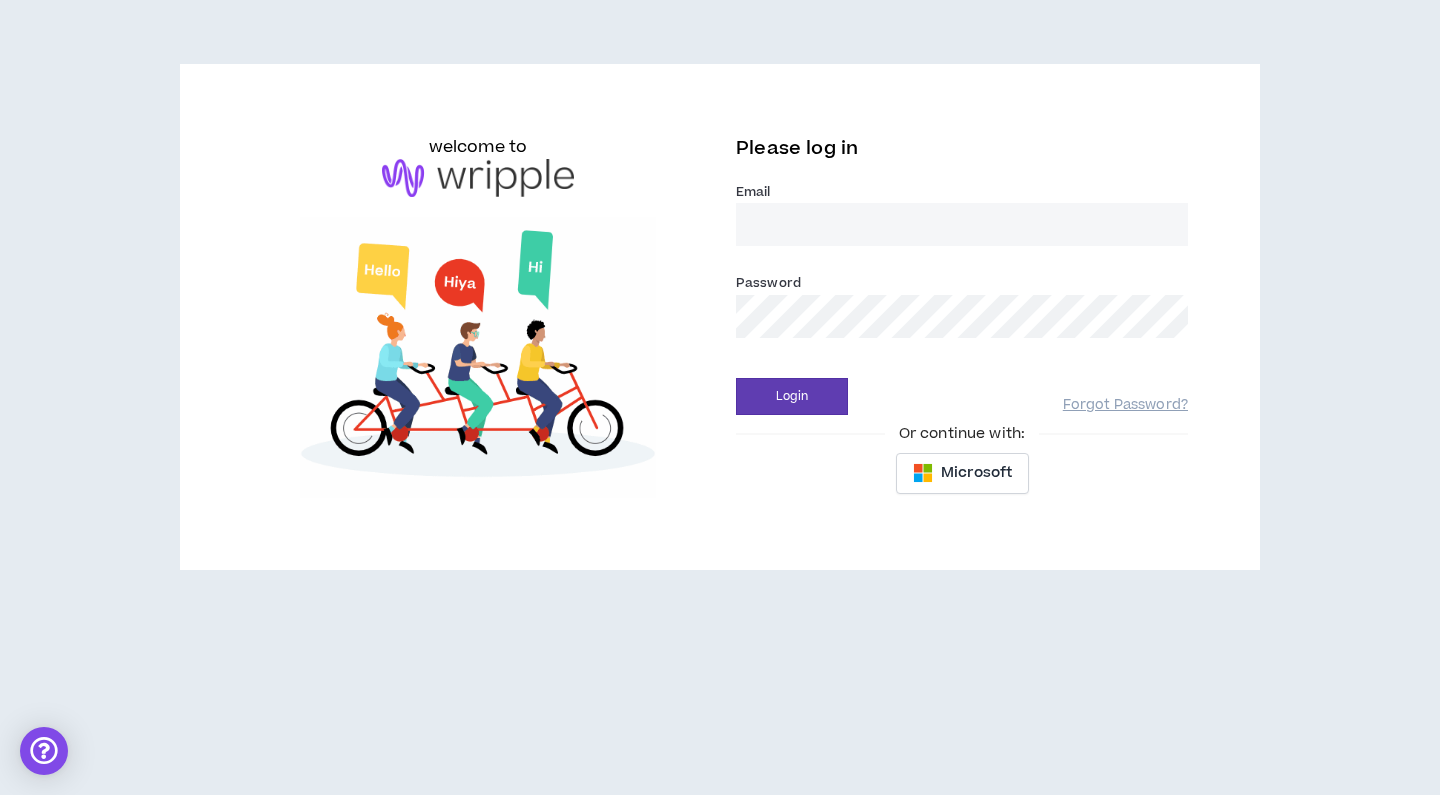 scroll, scrollTop: 0, scrollLeft: 0, axis: both 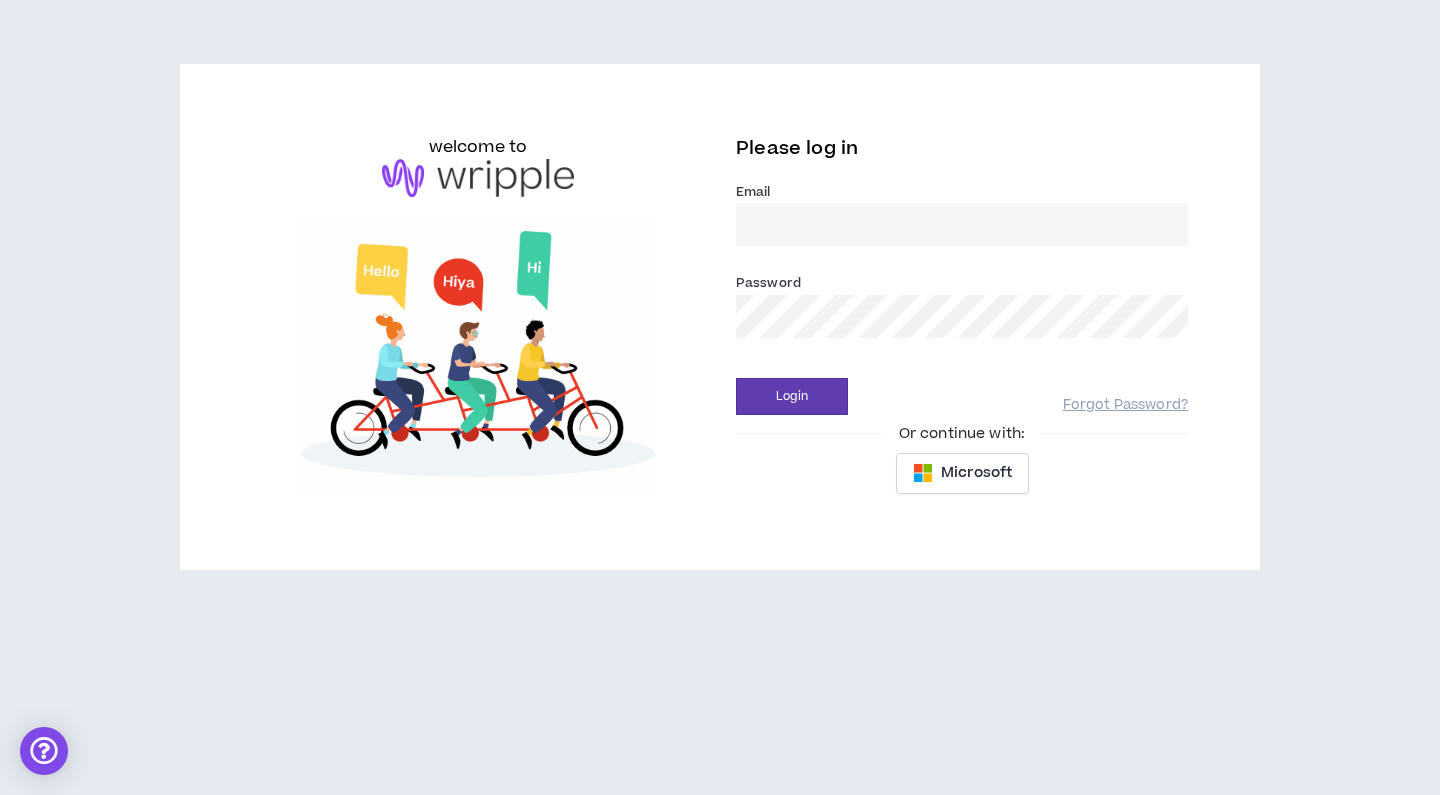 type on "[EMAIL_ADDRESS][DOMAIN_NAME]" 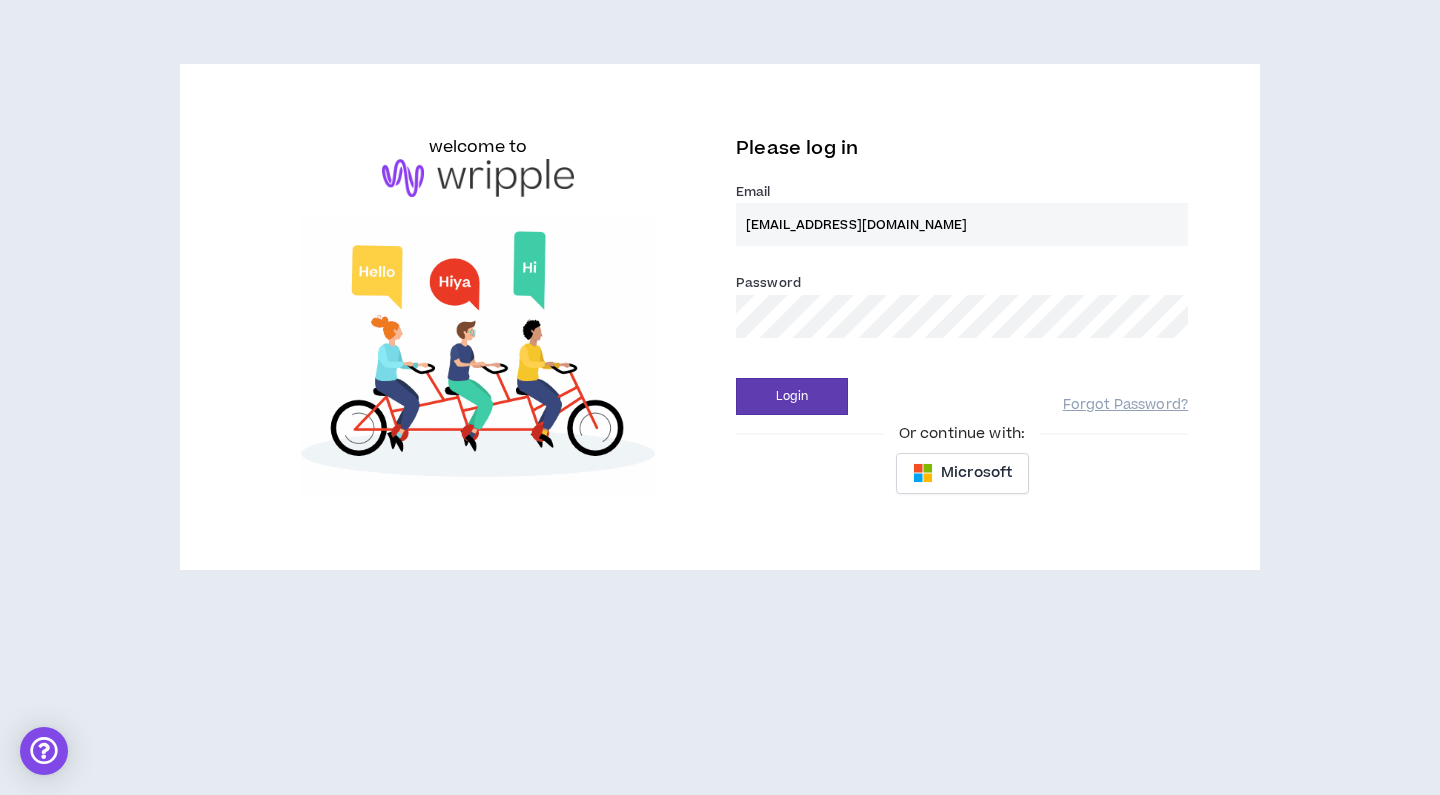 click on "Login" at bounding box center (792, 396) 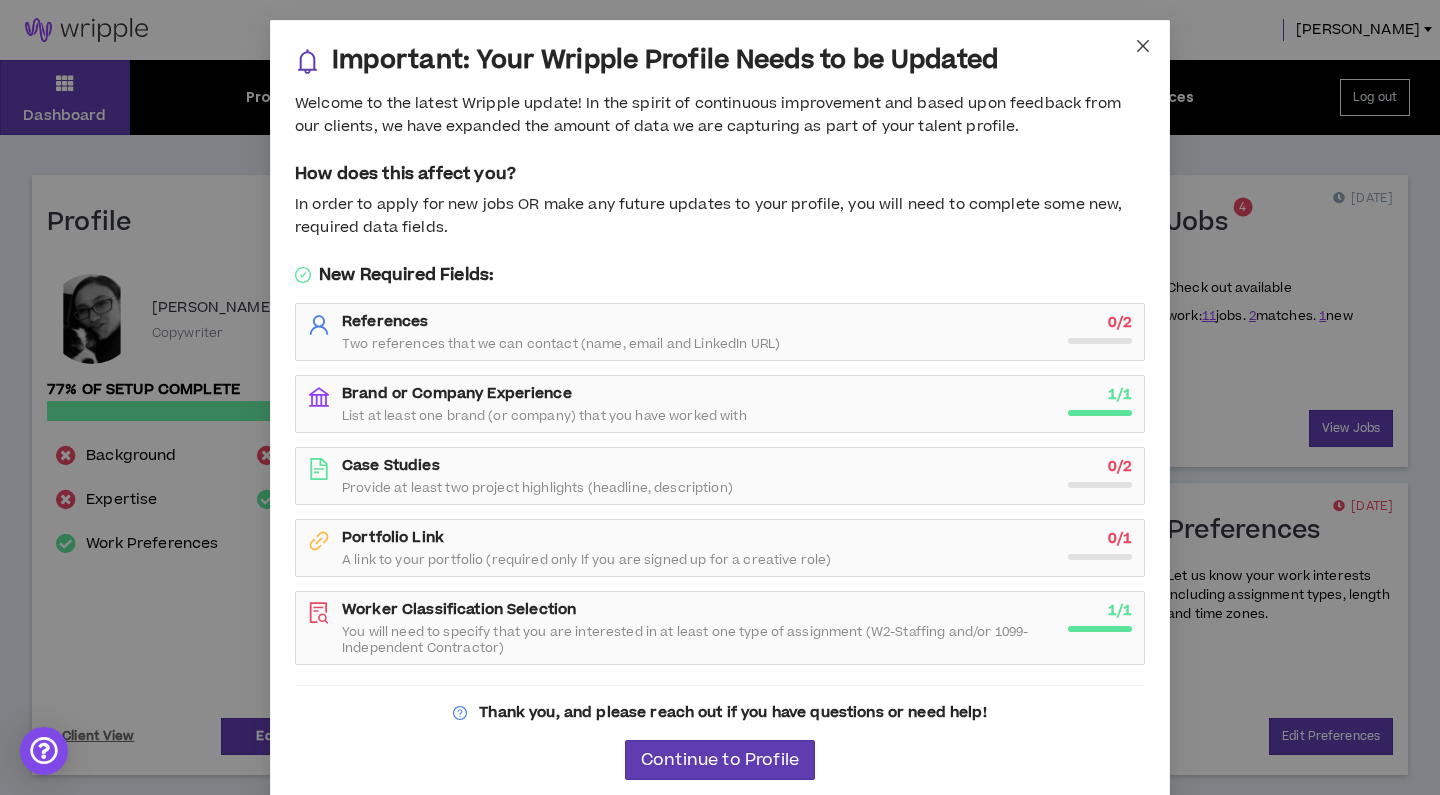 click at bounding box center [1143, 47] 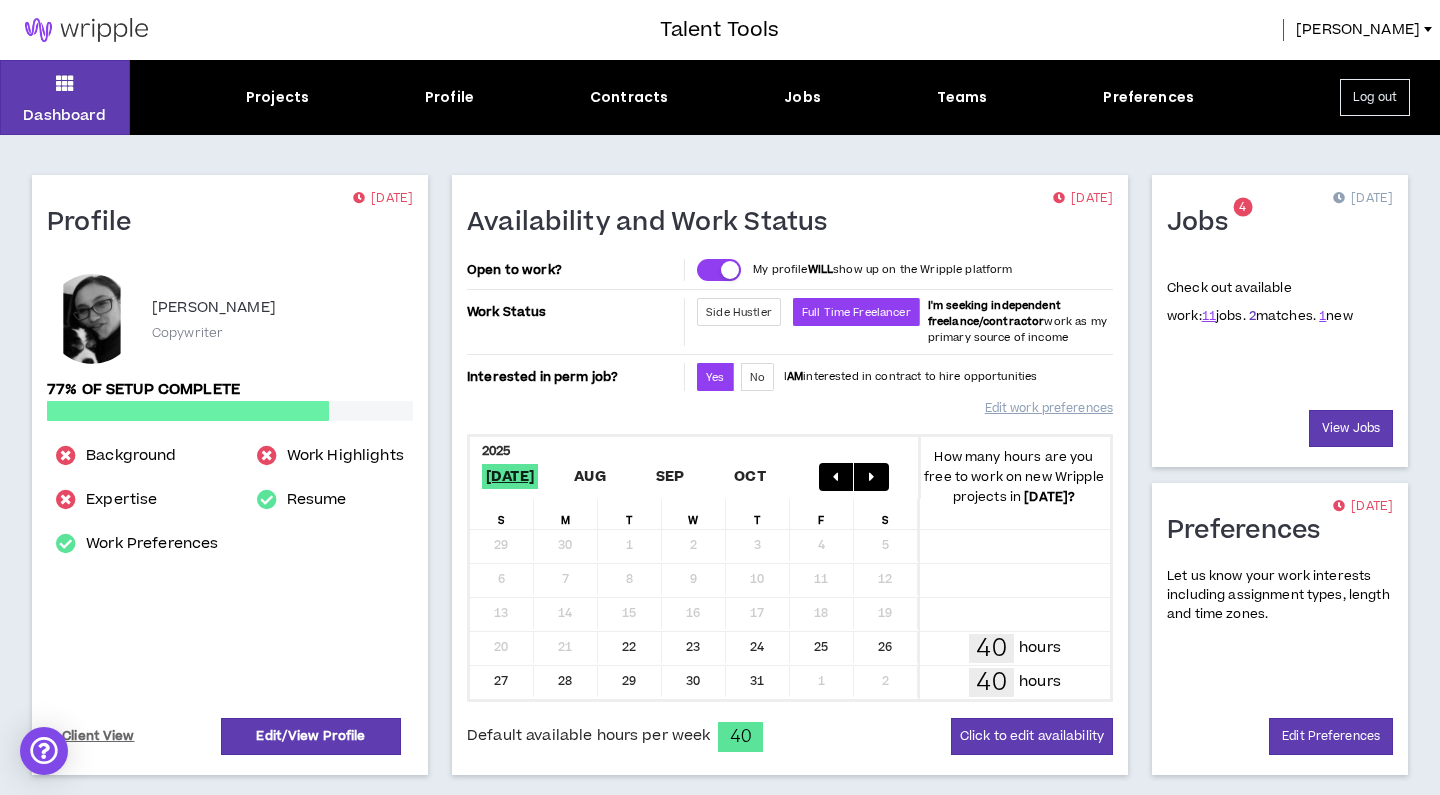 click on "2" at bounding box center (1252, 316) 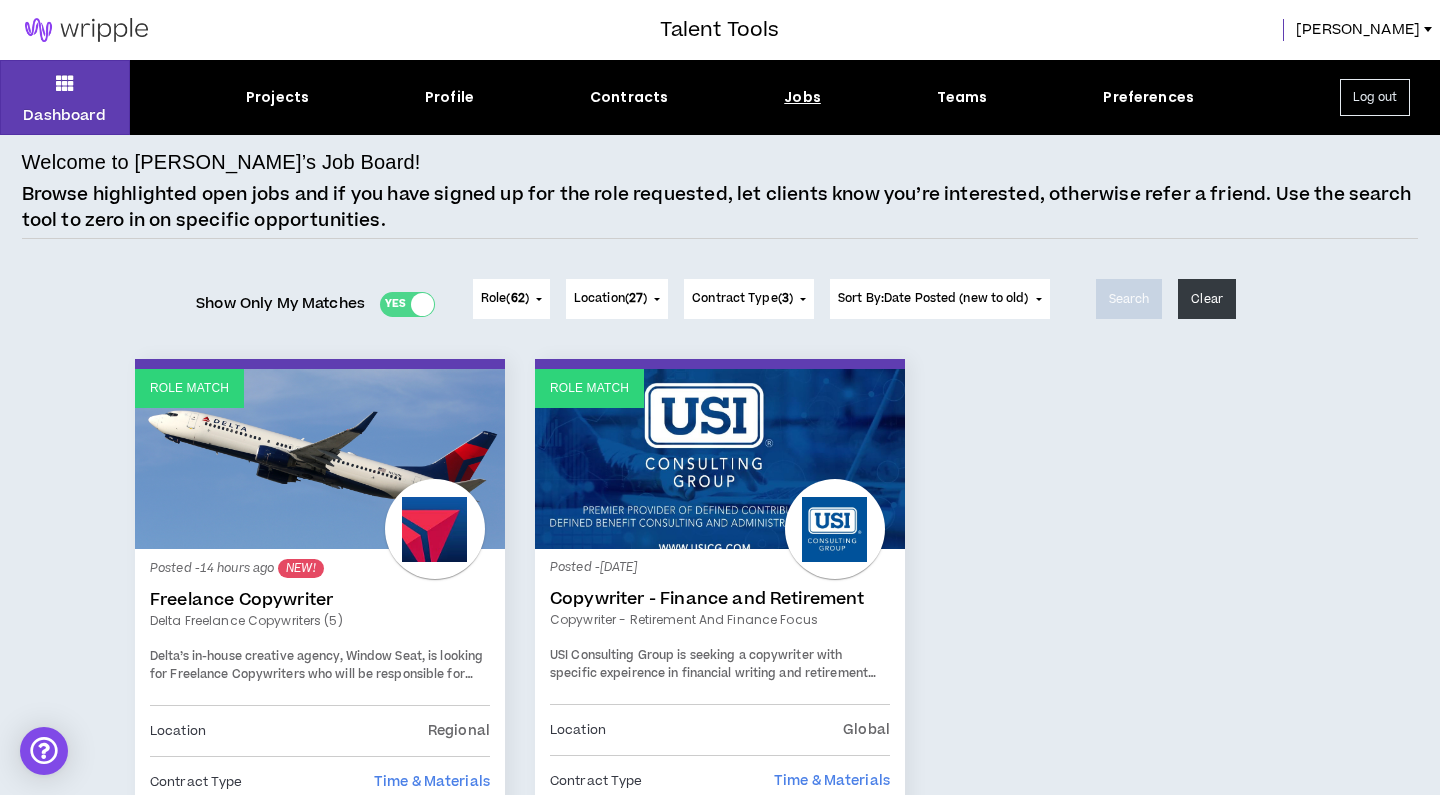 click on "Role Match Posted -  14 hours ago NEW! Freelance Copywriter Delta Freelance Copywriters (5) Delta’s in-house creative agency, Window Seat, is looking for Freelance Copywriters who will be responsible for crafting copy for the Delta brand, on an as-needed basis. Anticipated 8-10 projects per quarter.  Fully remote.
You’ll partner with designers, strategists, and creative leads internally.   **PLEASE RESPOND NO LATER THAN 7/22 EOD.  ALL SELECTED CANDIDATES WILL BE REQUIRED TO COMPLETE A WRITING EXERCISE IF SHORTLISTED FOR INTERVIEWS.
KEY JOB FUNCTIONS:
·Copywriting – You can write creative headlines and clear, concise subheads and body copy. You can also pivot as necessary, taking direction and feedback to keep projects tracking with  their timelines.
·Ability to write to established concepts – You understand conceptual branding (big ideas / core themes) and can pair up with a designer or the wider team to bring necessary messaging to life.
JOB REQUIREMENTS:" at bounding box center (720, 727) 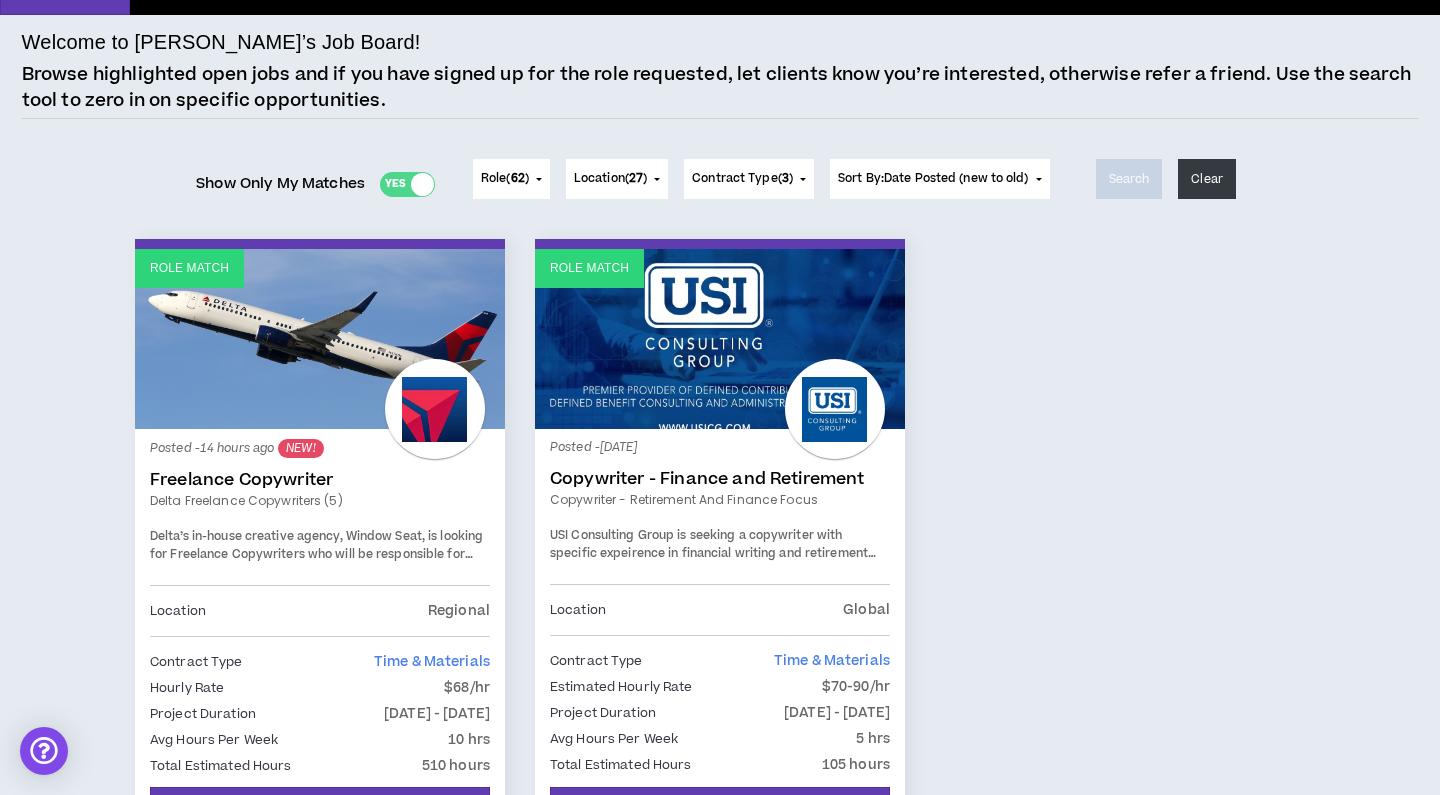 scroll, scrollTop: 160, scrollLeft: 0, axis: vertical 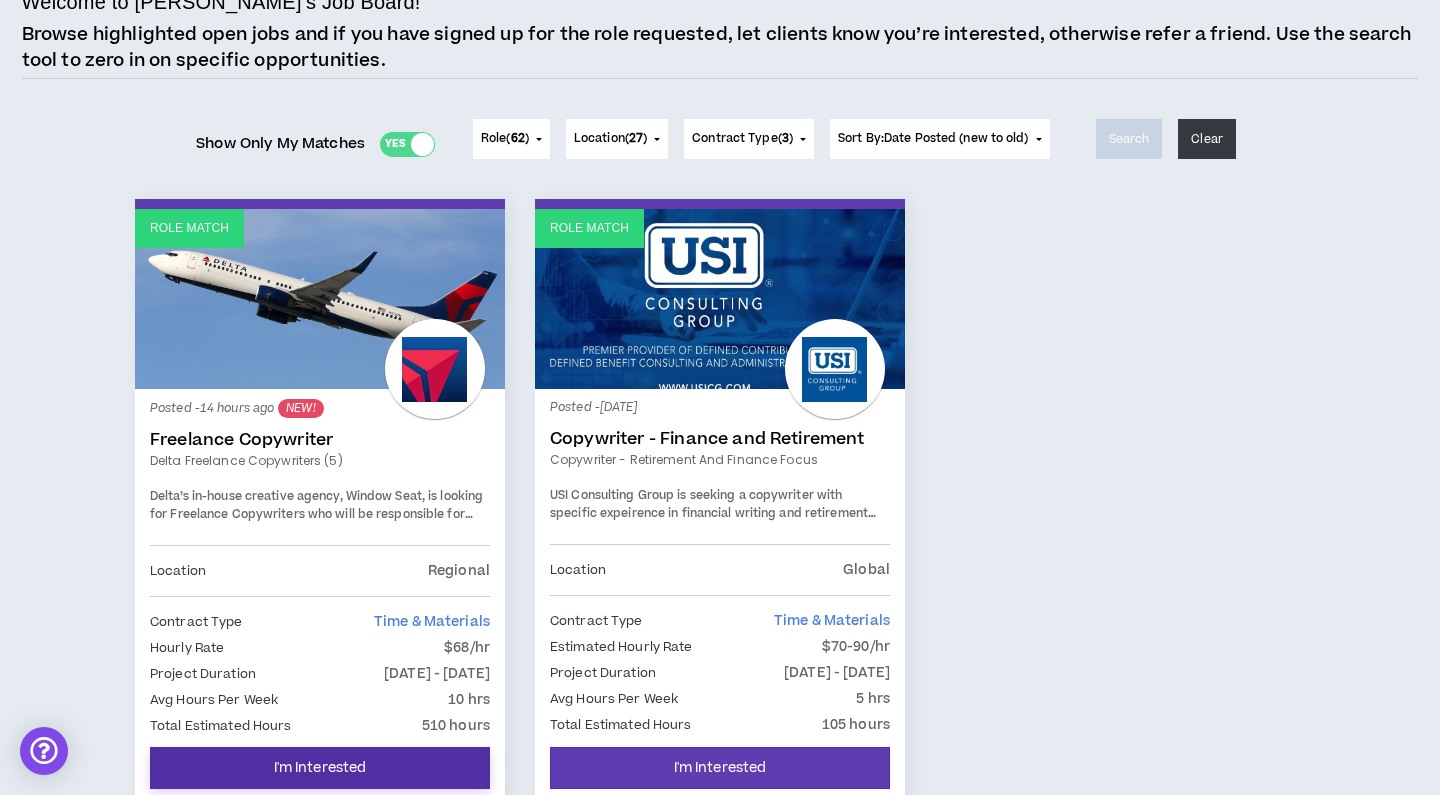 click on "I'm Interested" at bounding box center (320, 768) 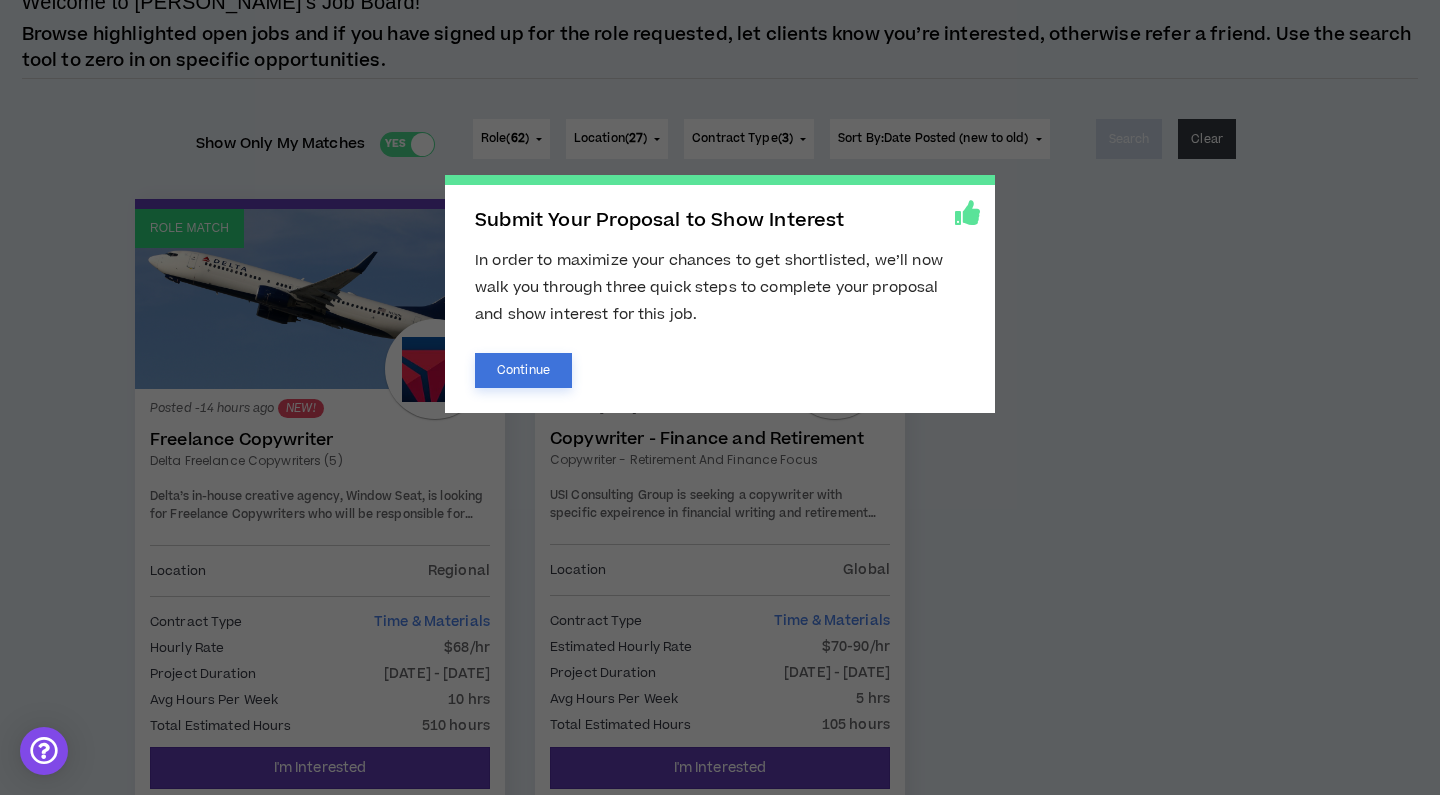click on "Continue" at bounding box center [523, 370] 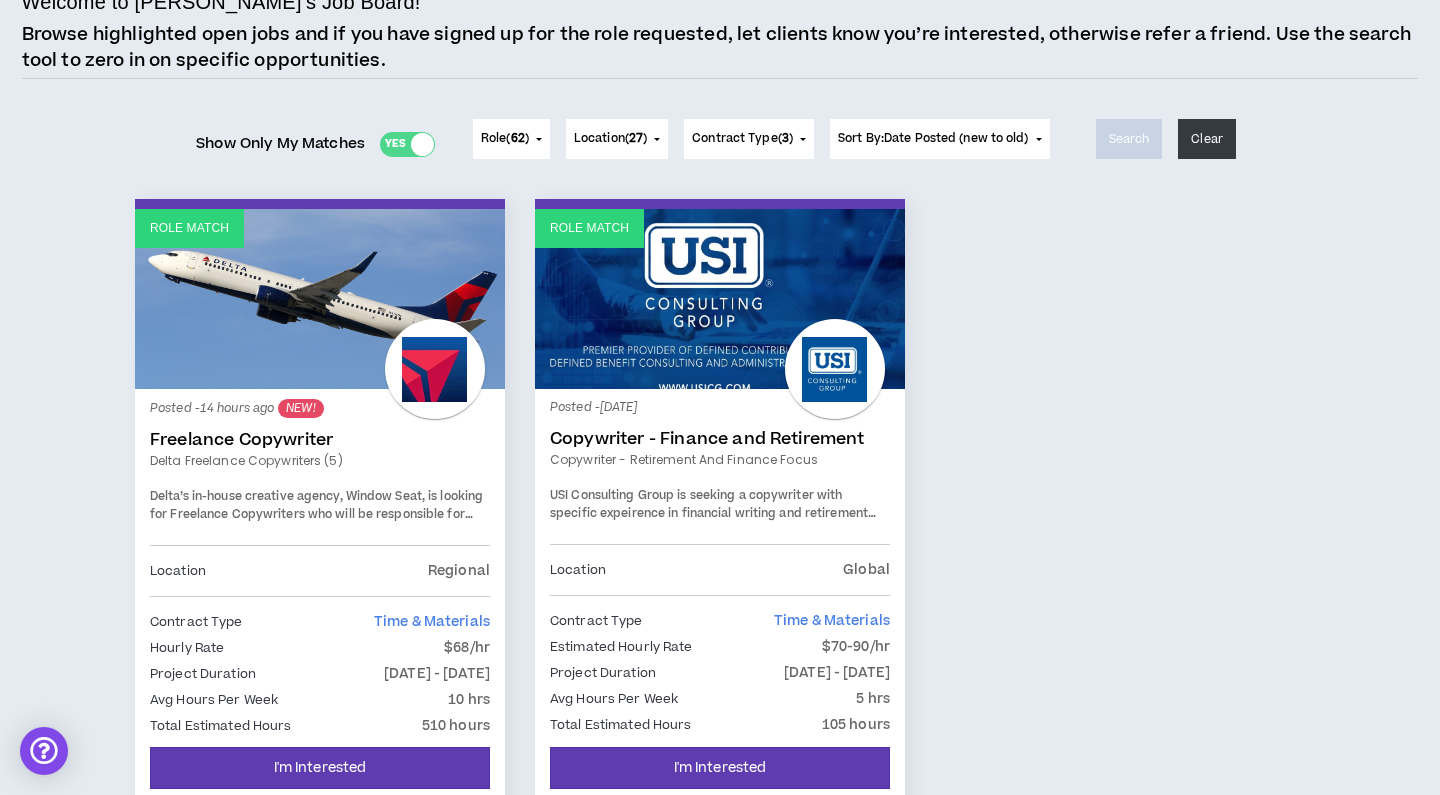 scroll, scrollTop: 0, scrollLeft: 0, axis: both 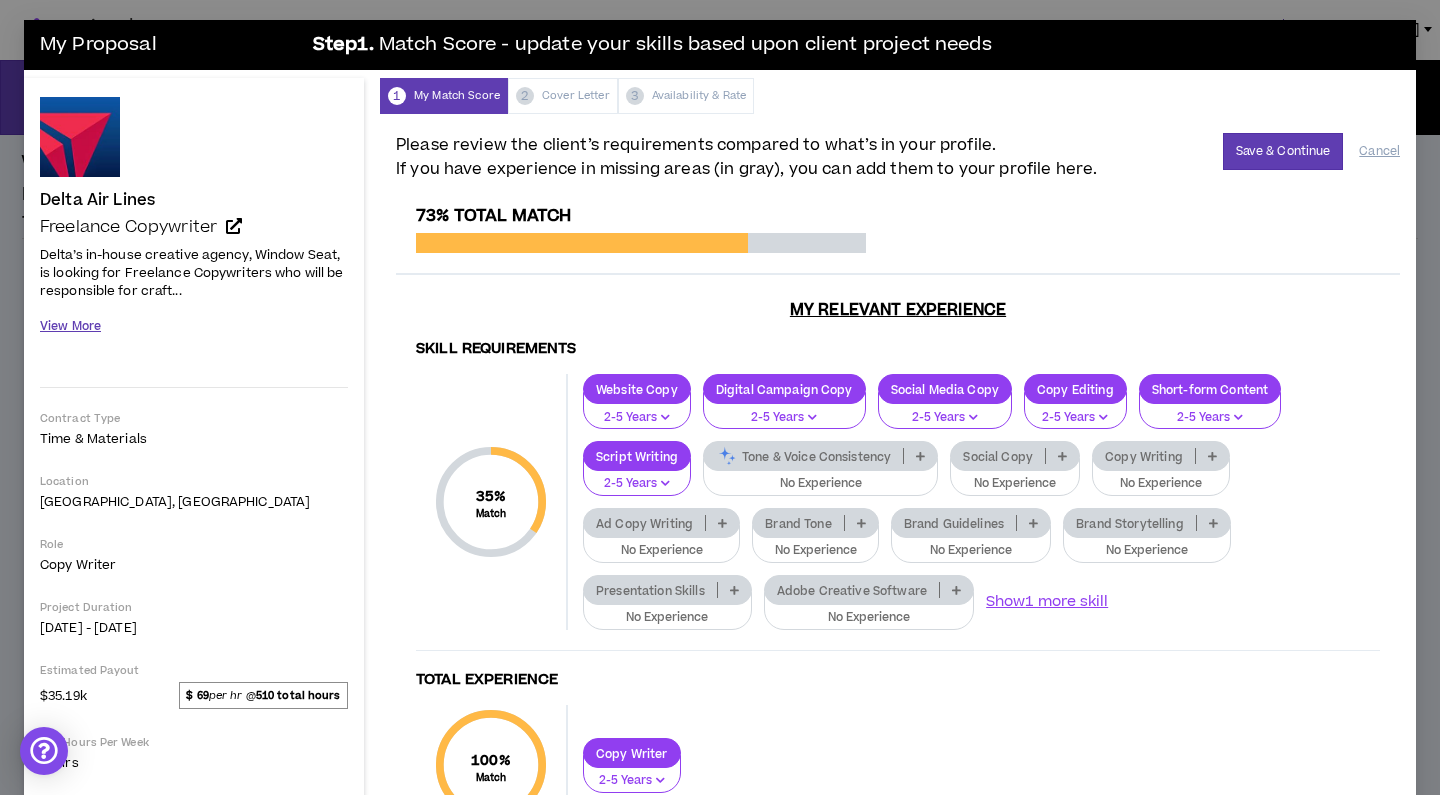 click on "View More" at bounding box center [70, 326] 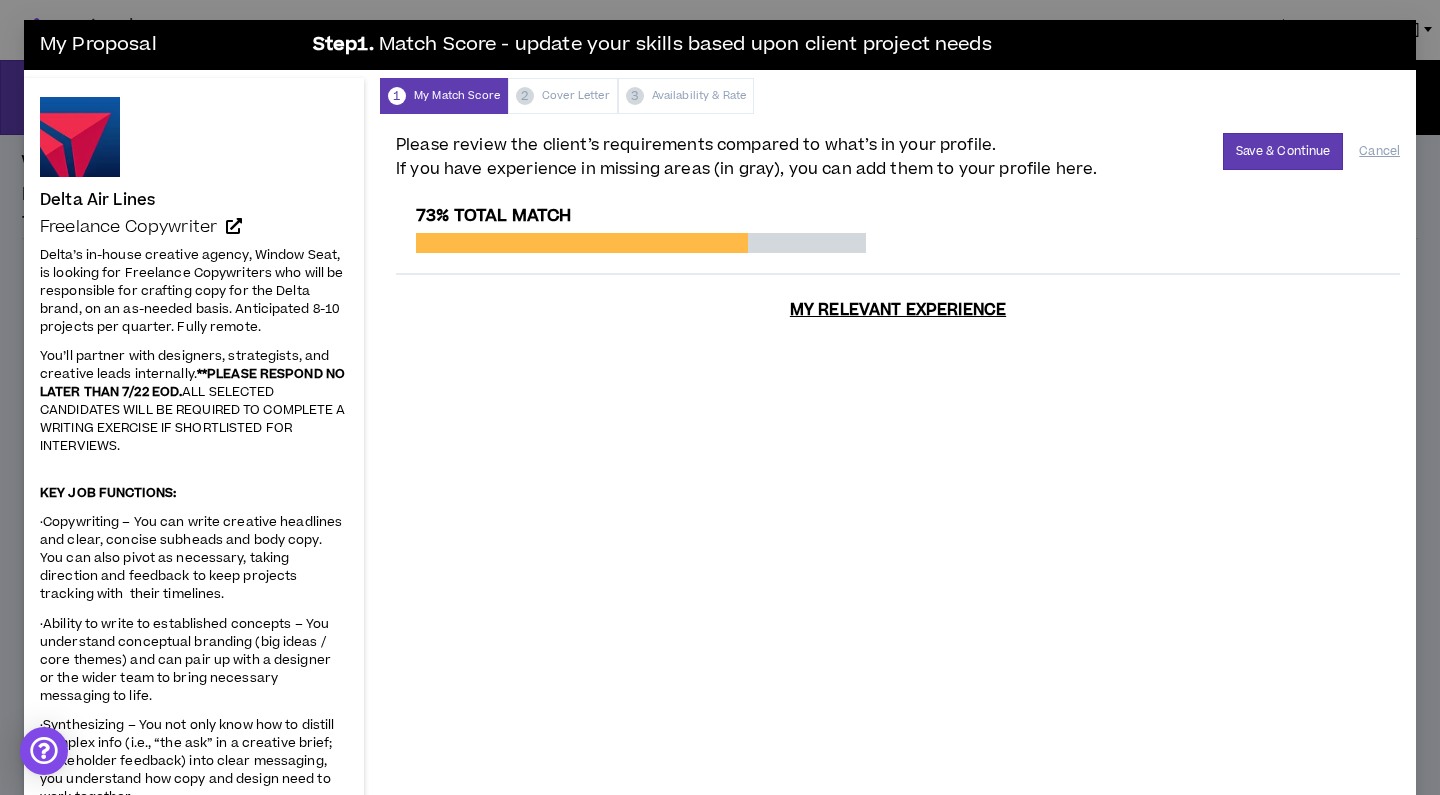 click on "ALL SELECTED CANDIDATES WILL BE REQUIRED TO COMPLETE A WRITING EXERCISE IF SHORTLISTED FOR INTERVIEWS." at bounding box center (193, 419) 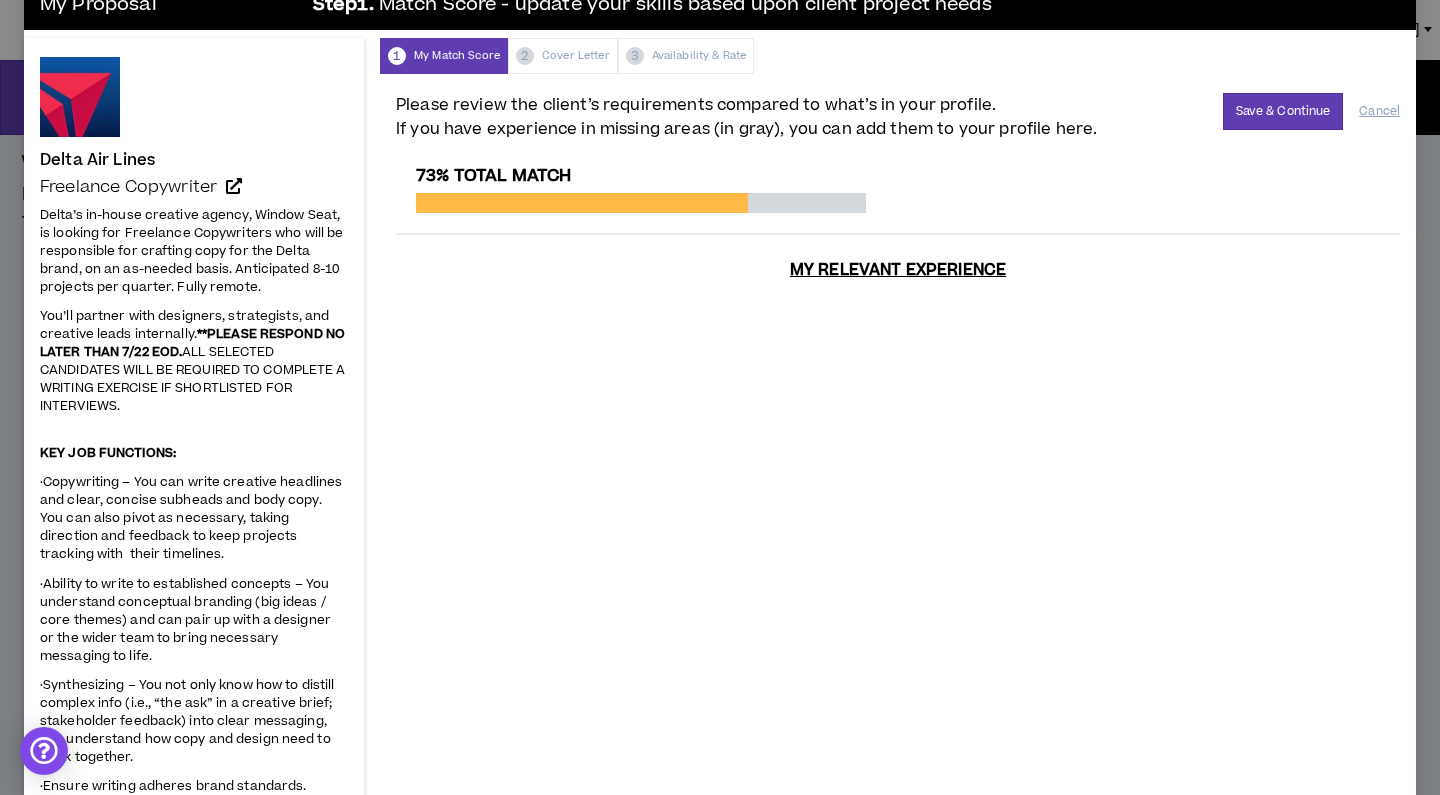scroll, scrollTop: 0, scrollLeft: 0, axis: both 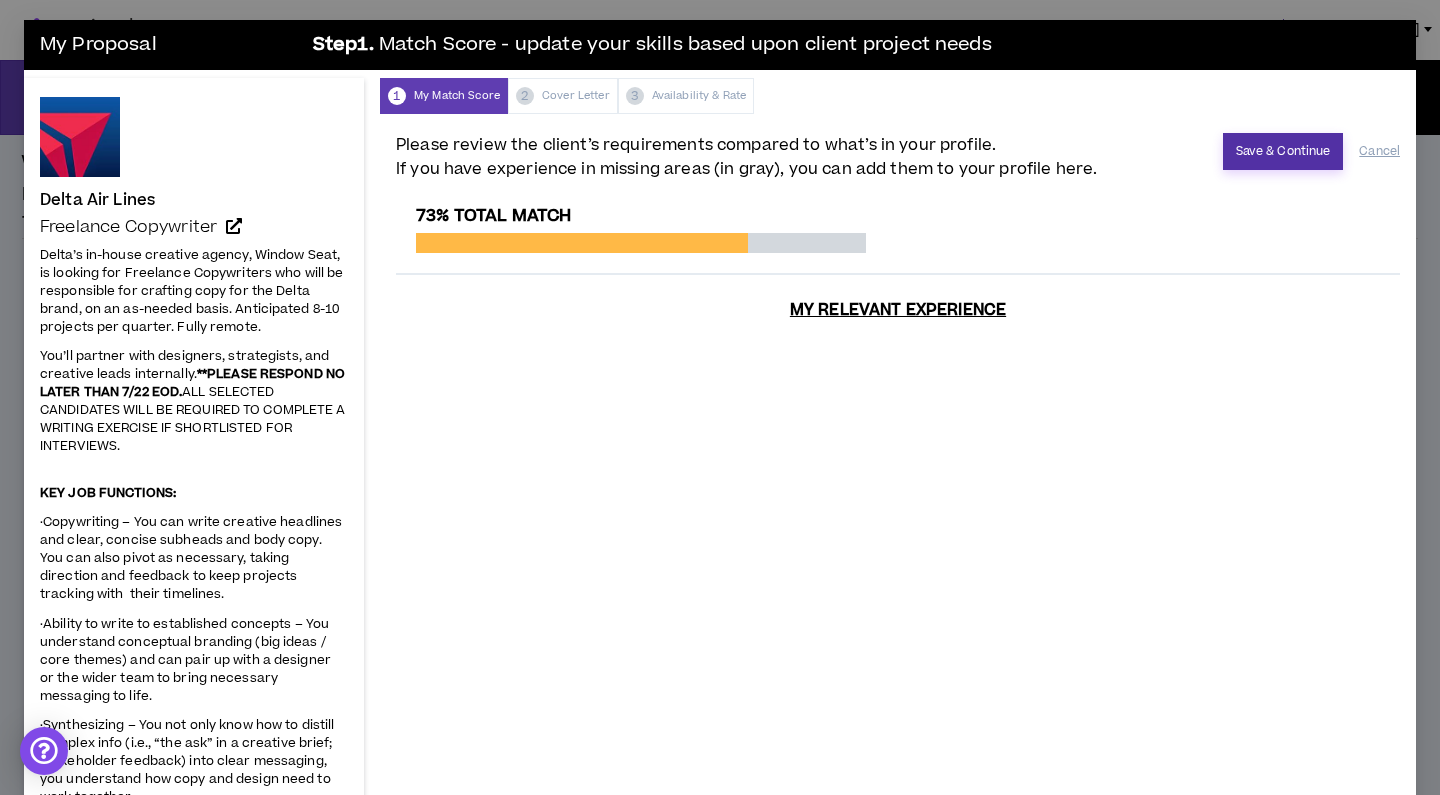 click on "Save & Continue" at bounding box center (1283, 151) 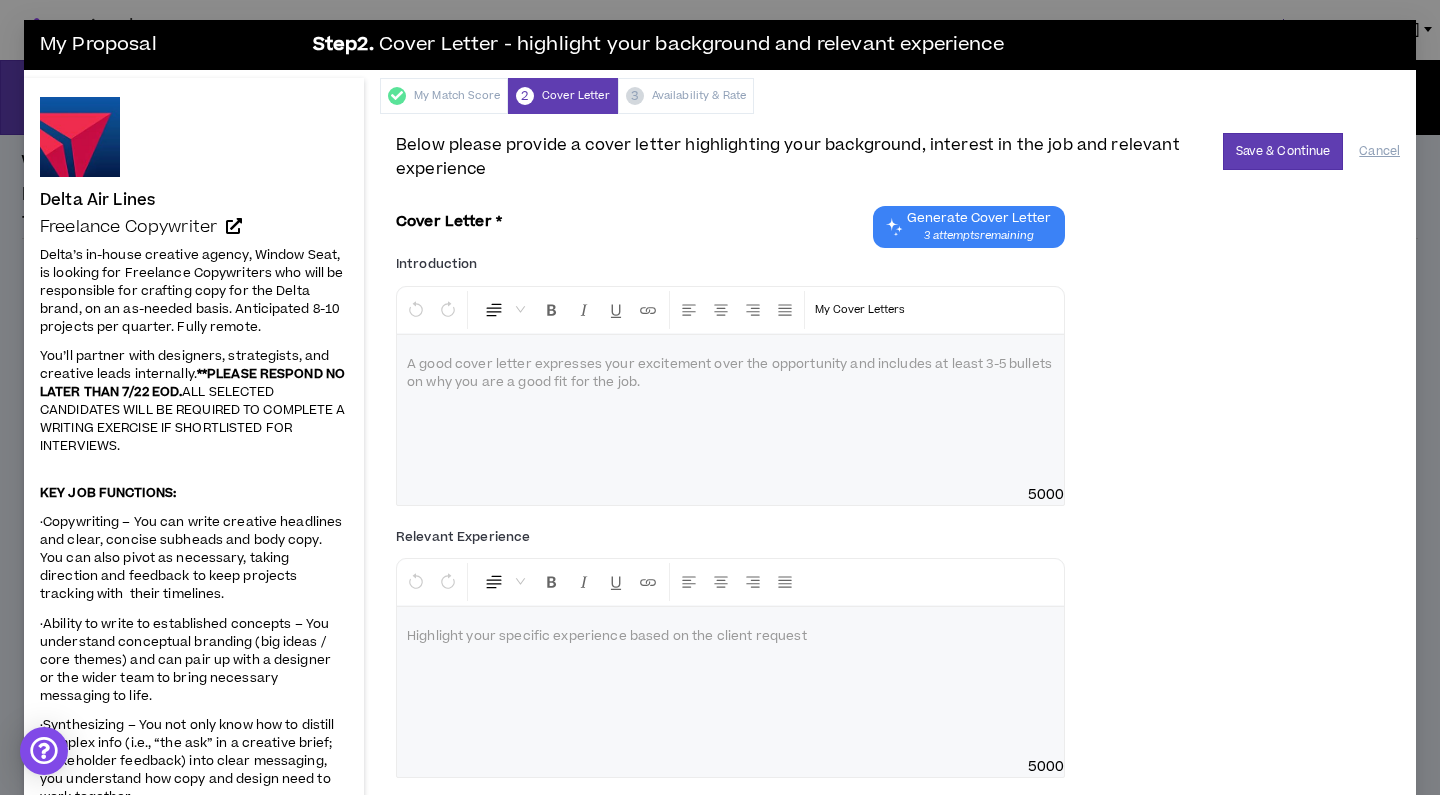 click at bounding box center (730, 410) 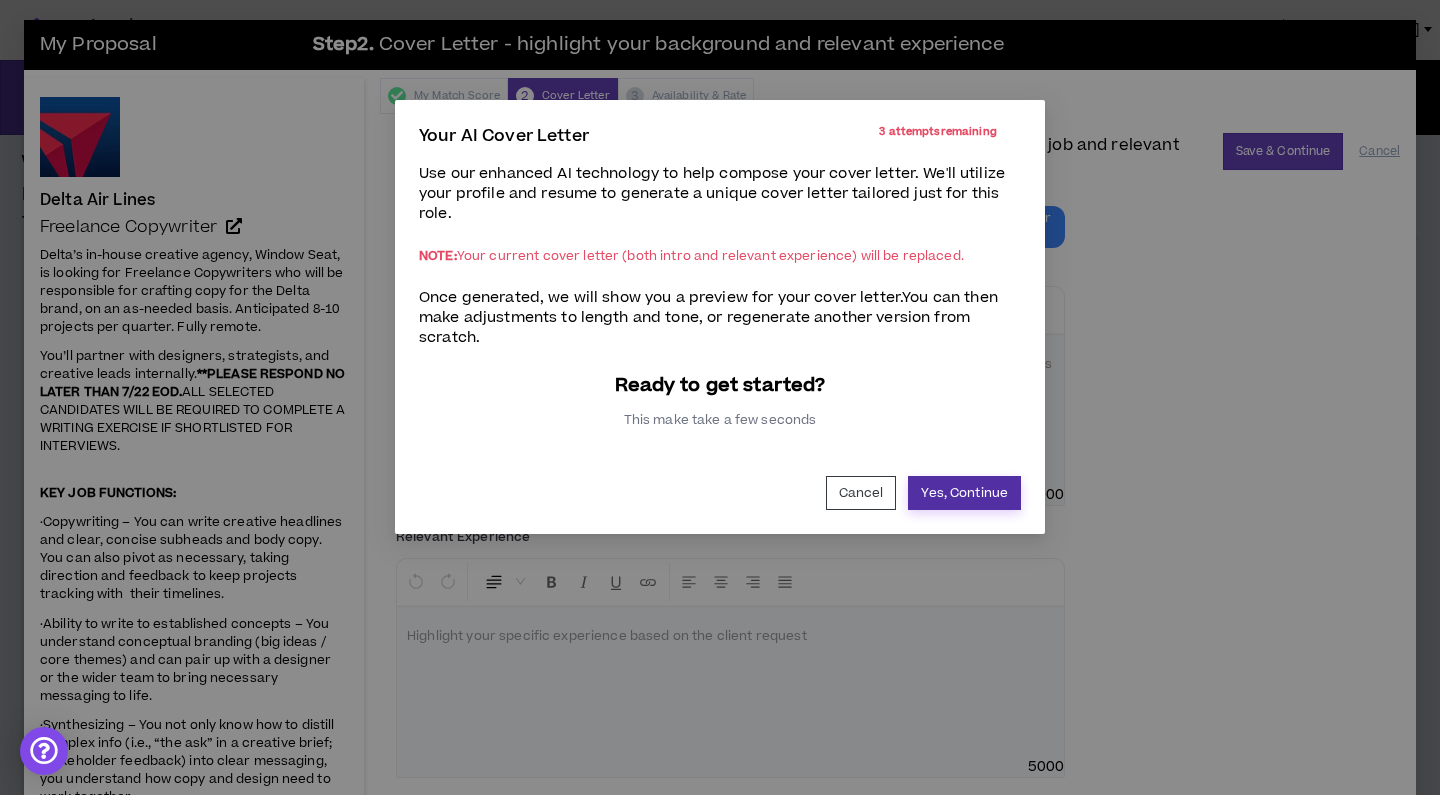 click on "Yes, Continue" at bounding box center [964, 493] 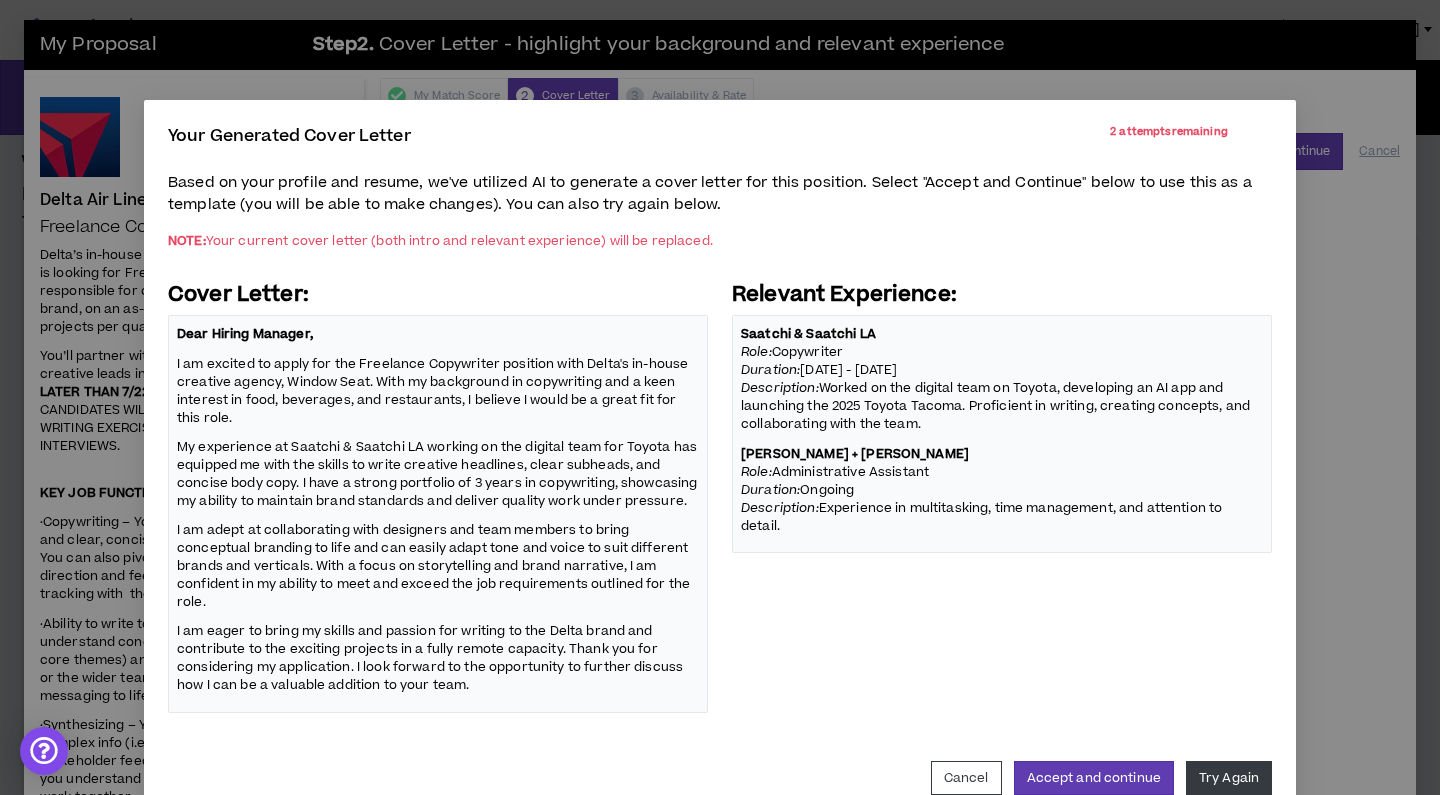 click on "I am excited to apply for the Freelance Copywriter position with Delta's in-house creative agency, Window Seat. With my background in copywriting and a keen interest in food, beverages, and restaurants, I believe I would be a great fit for this role." at bounding box center [438, 390] 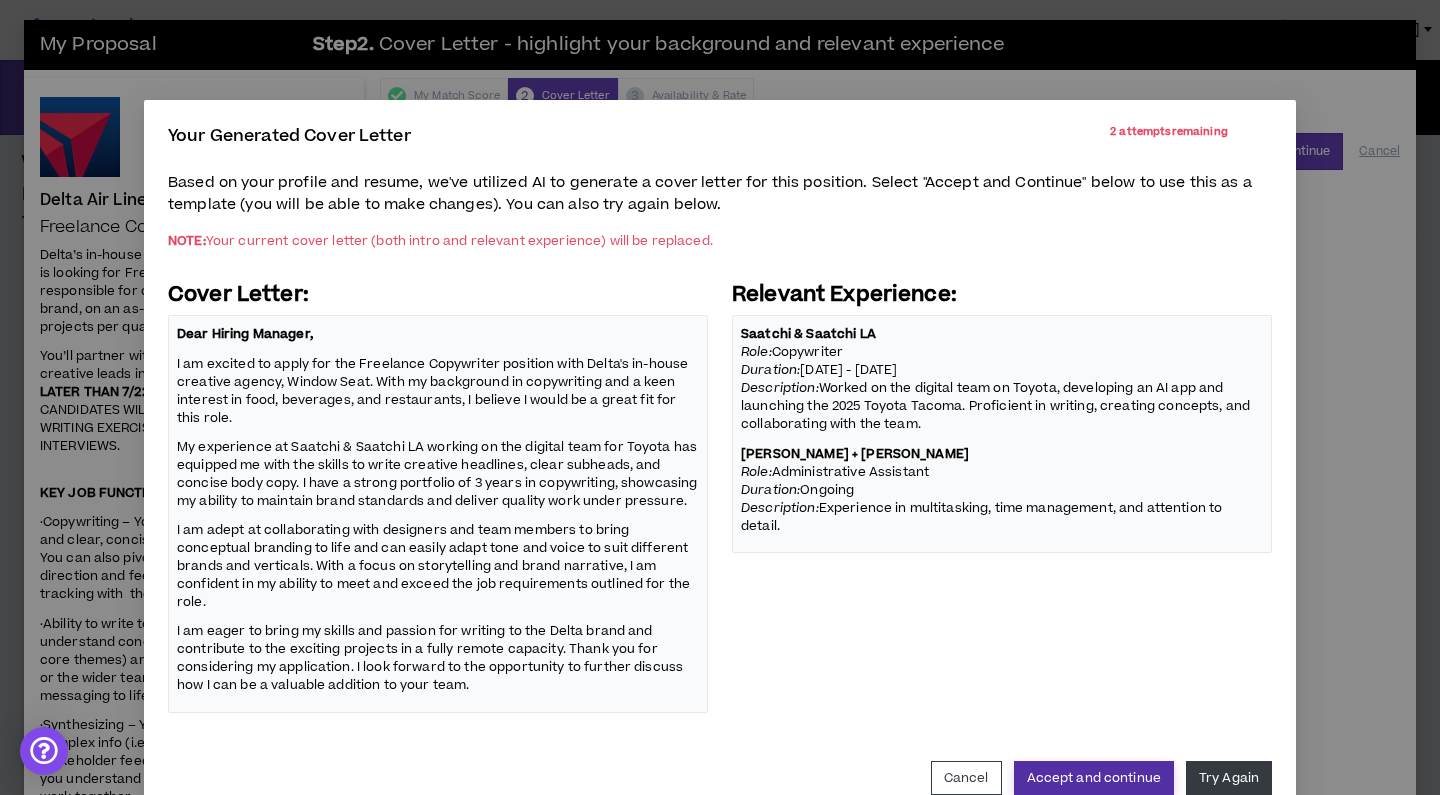 click on "Accept and continue" at bounding box center [1094, 778] 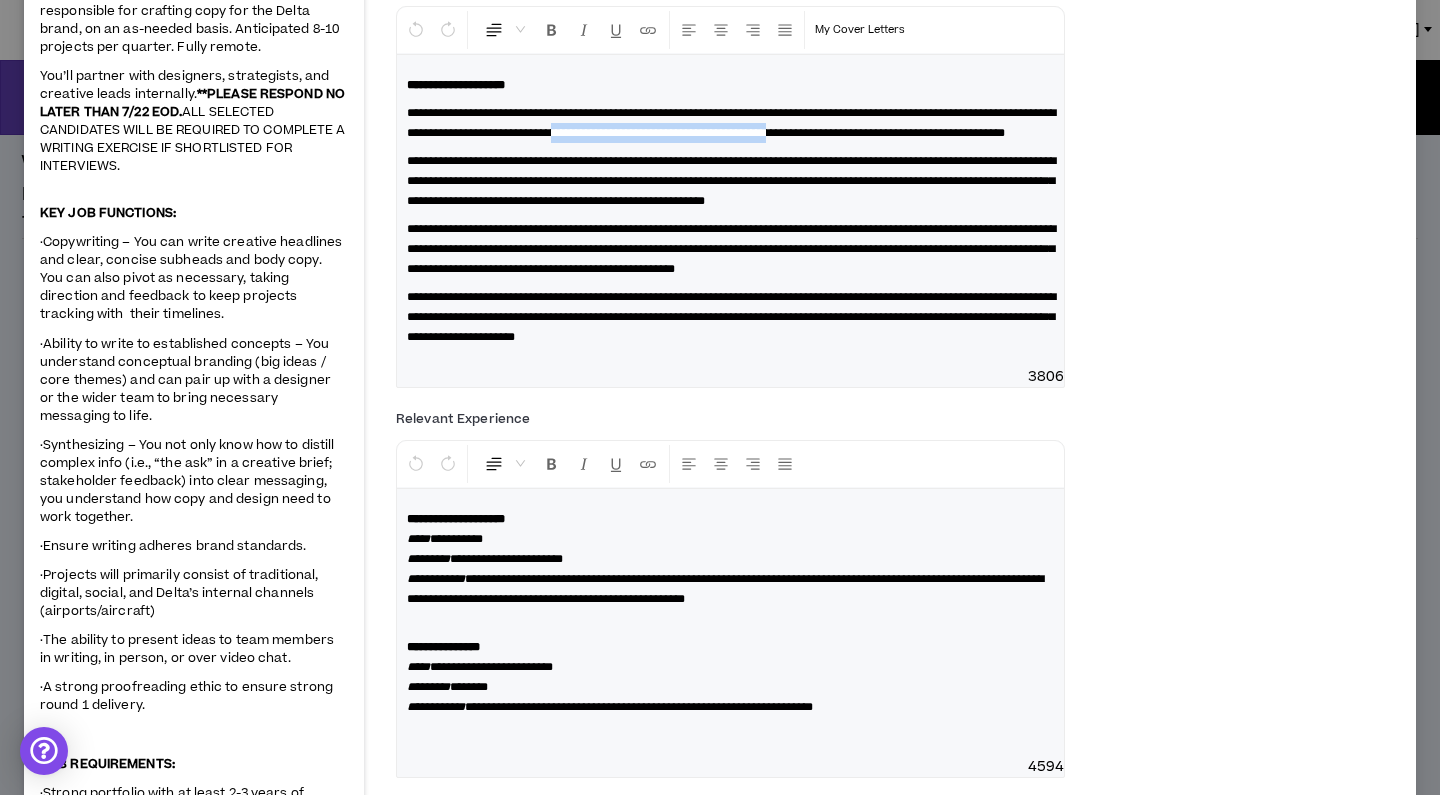 drag, startPoint x: 486, startPoint y: 150, endPoint x: 812, endPoint y: 132, distance: 326.49655 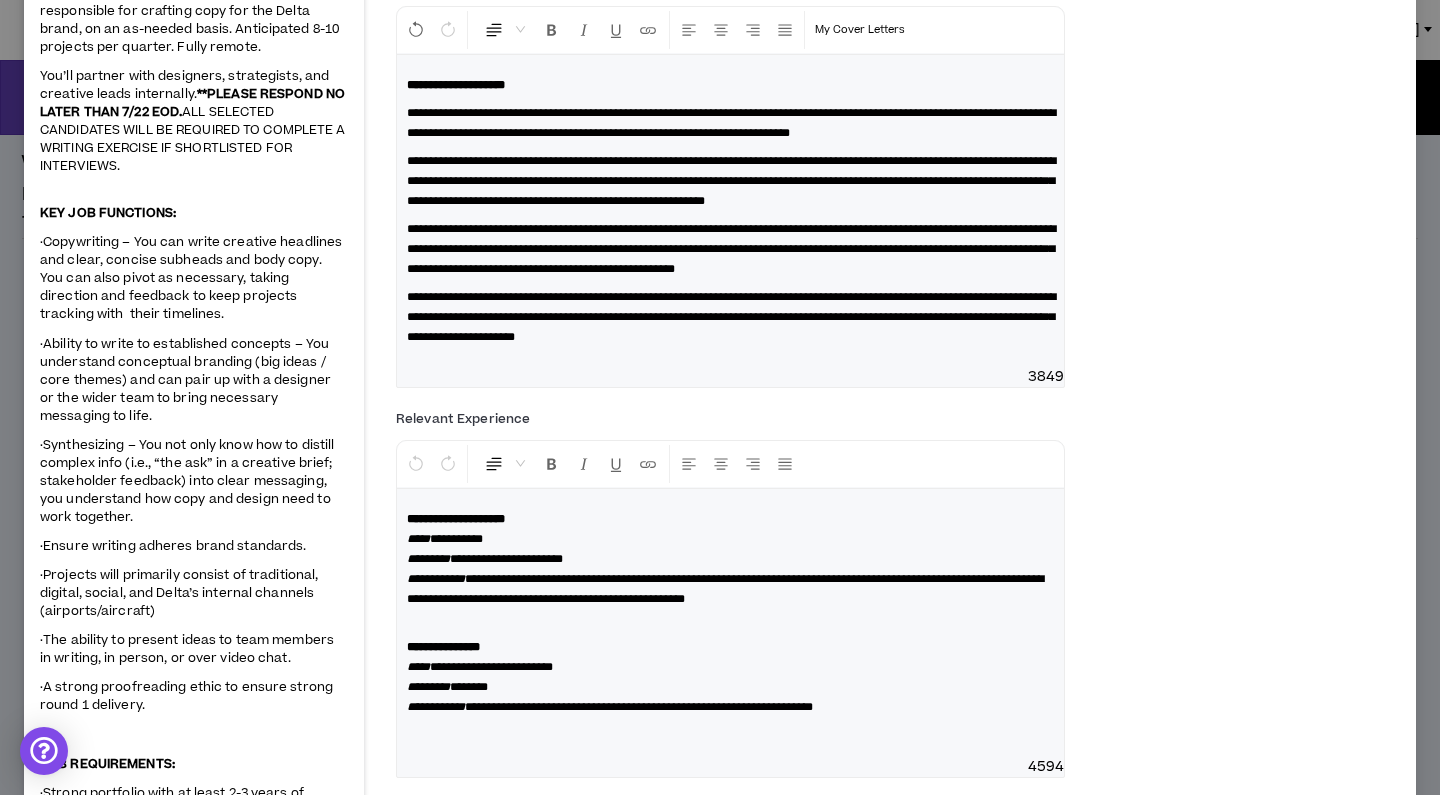 type 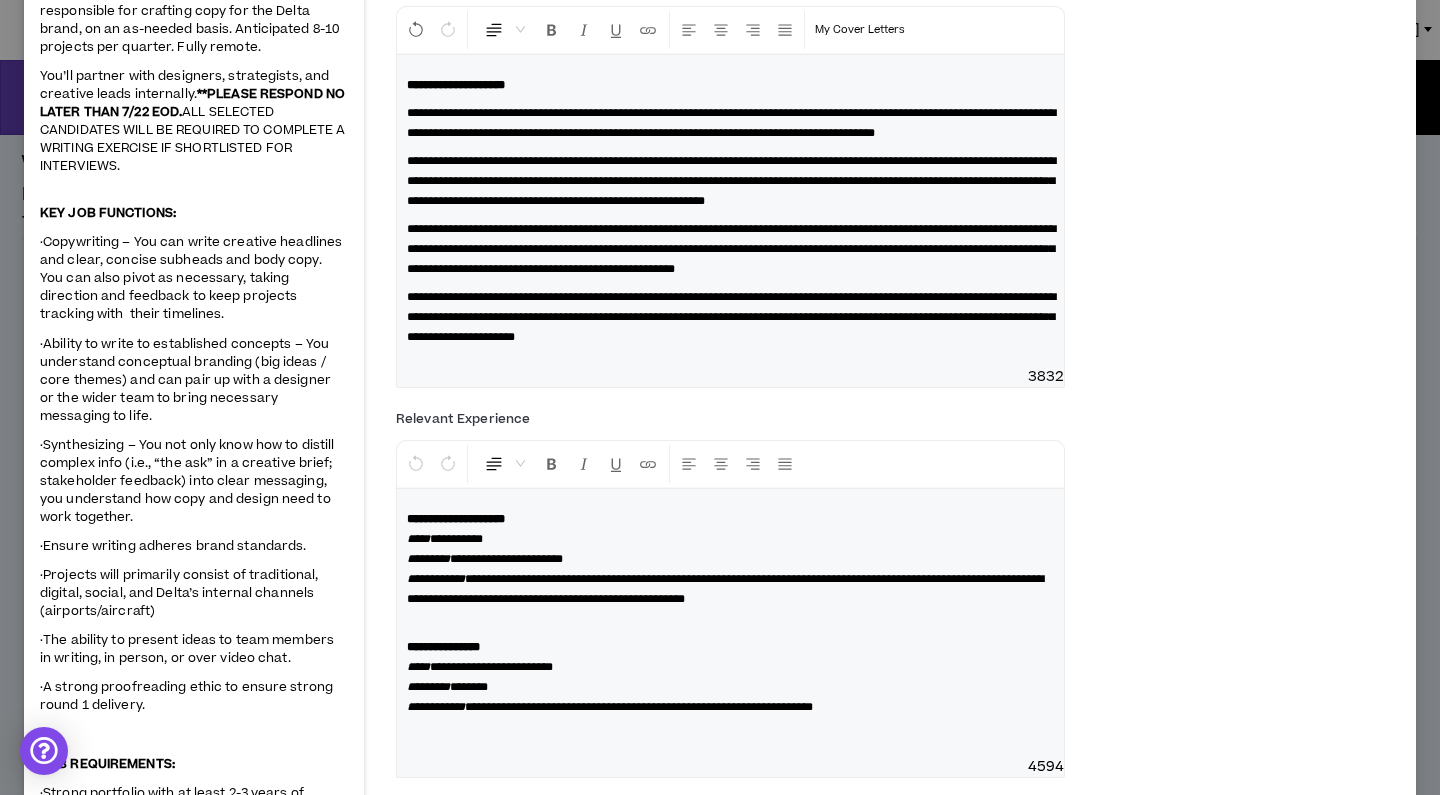 click on "**********" at bounding box center (731, 181) 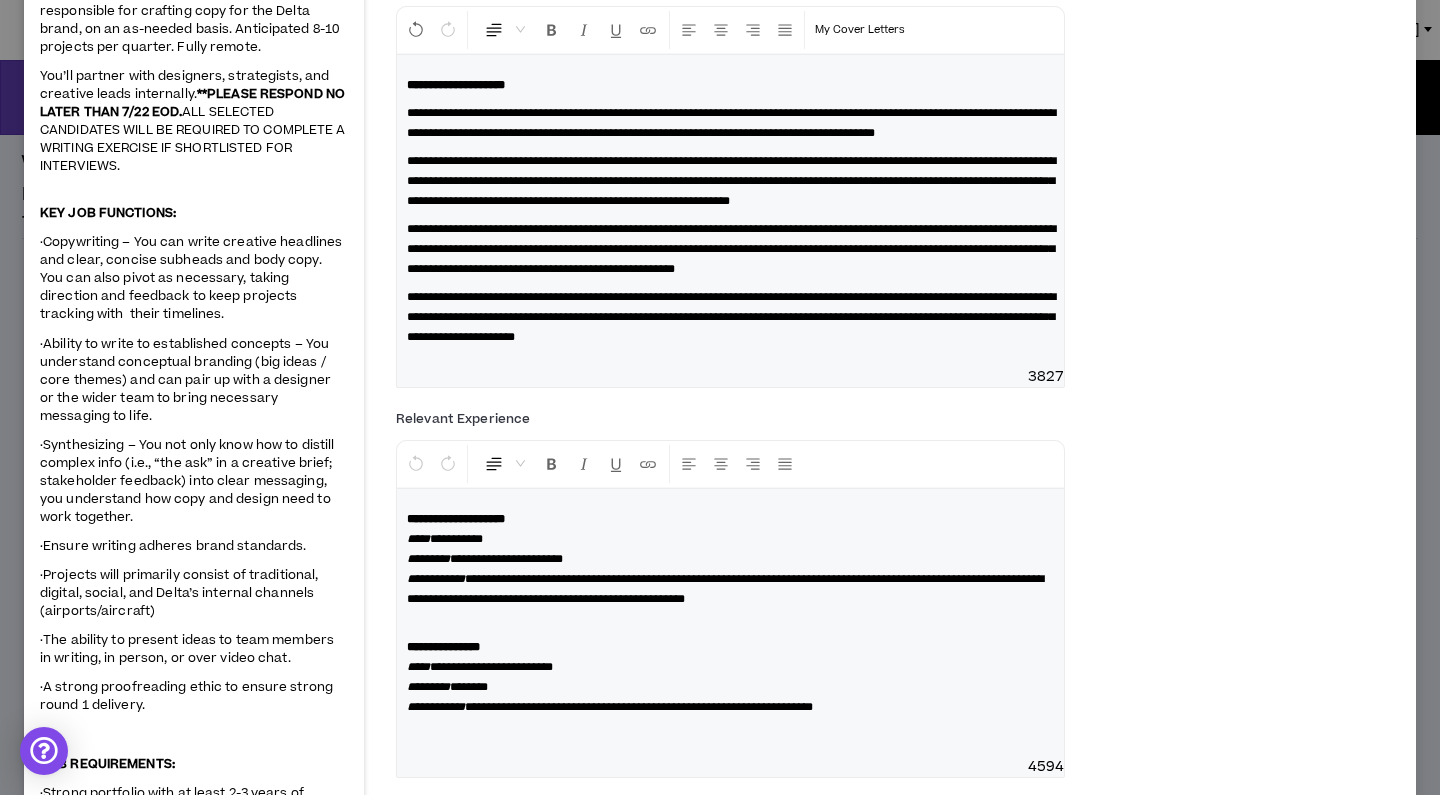 click on "**********" at bounding box center [731, 317] 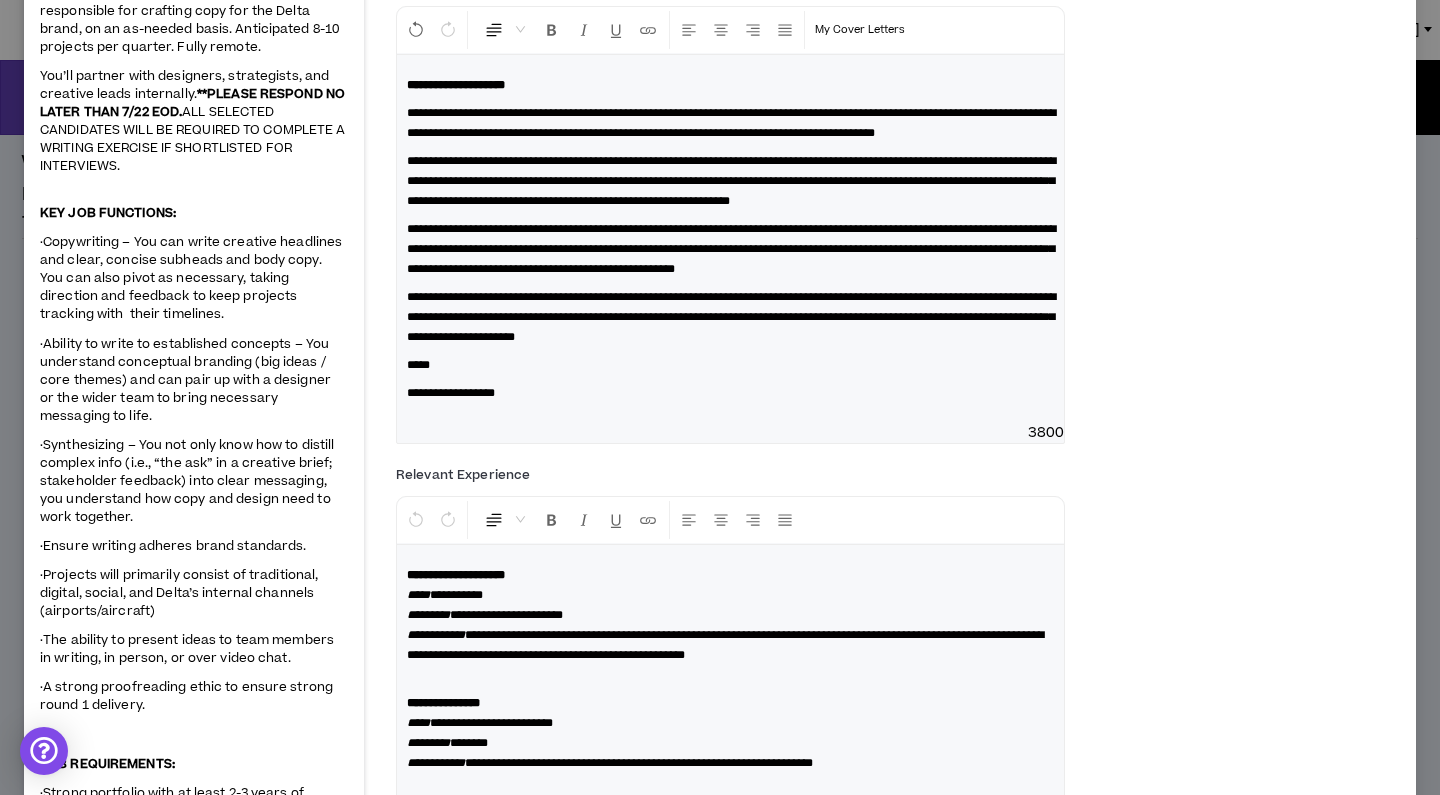 click on "**********" at bounding box center [730, 239] 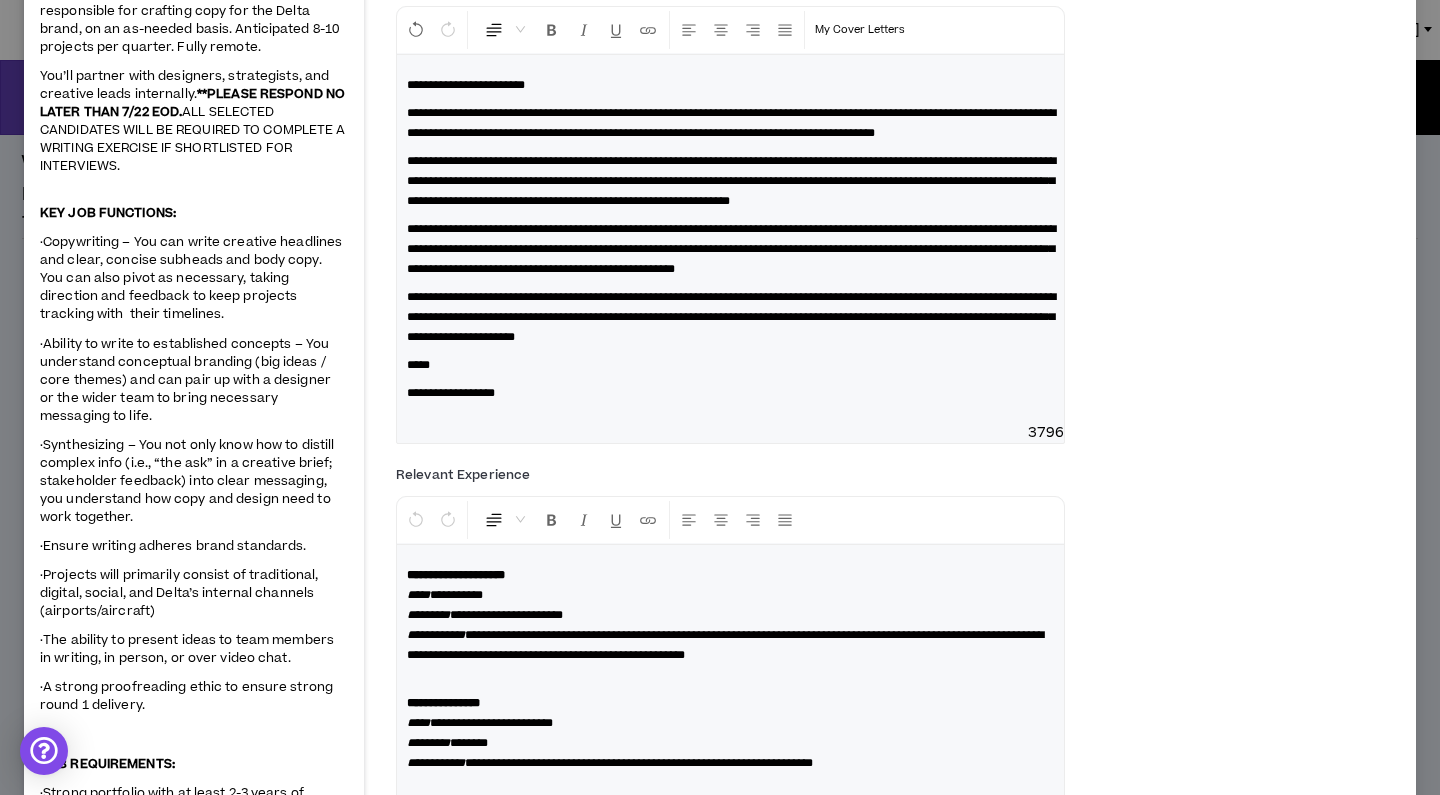 click on "**********" at bounding box center (466, 85) 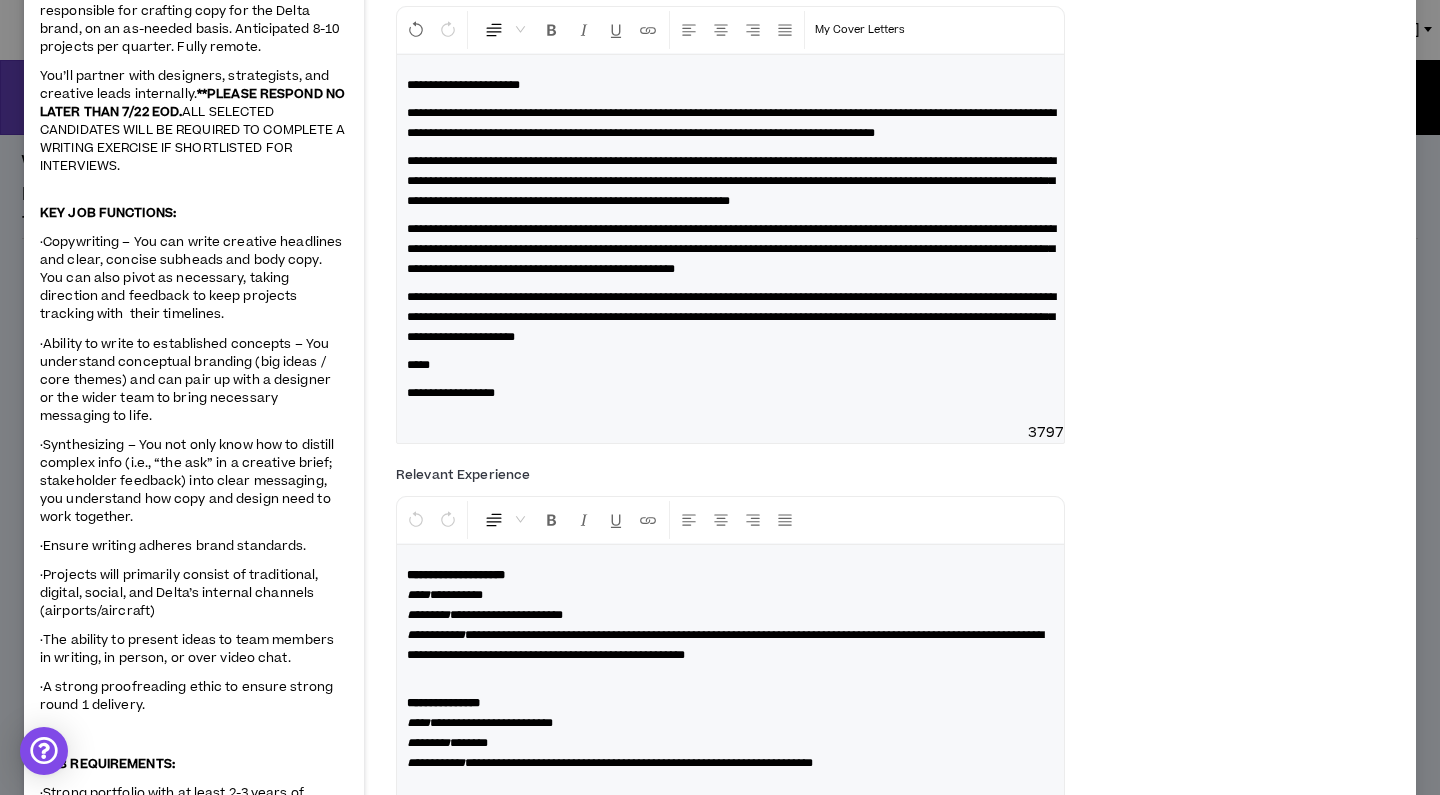 click on "**********" at bounding box center [731, 181] 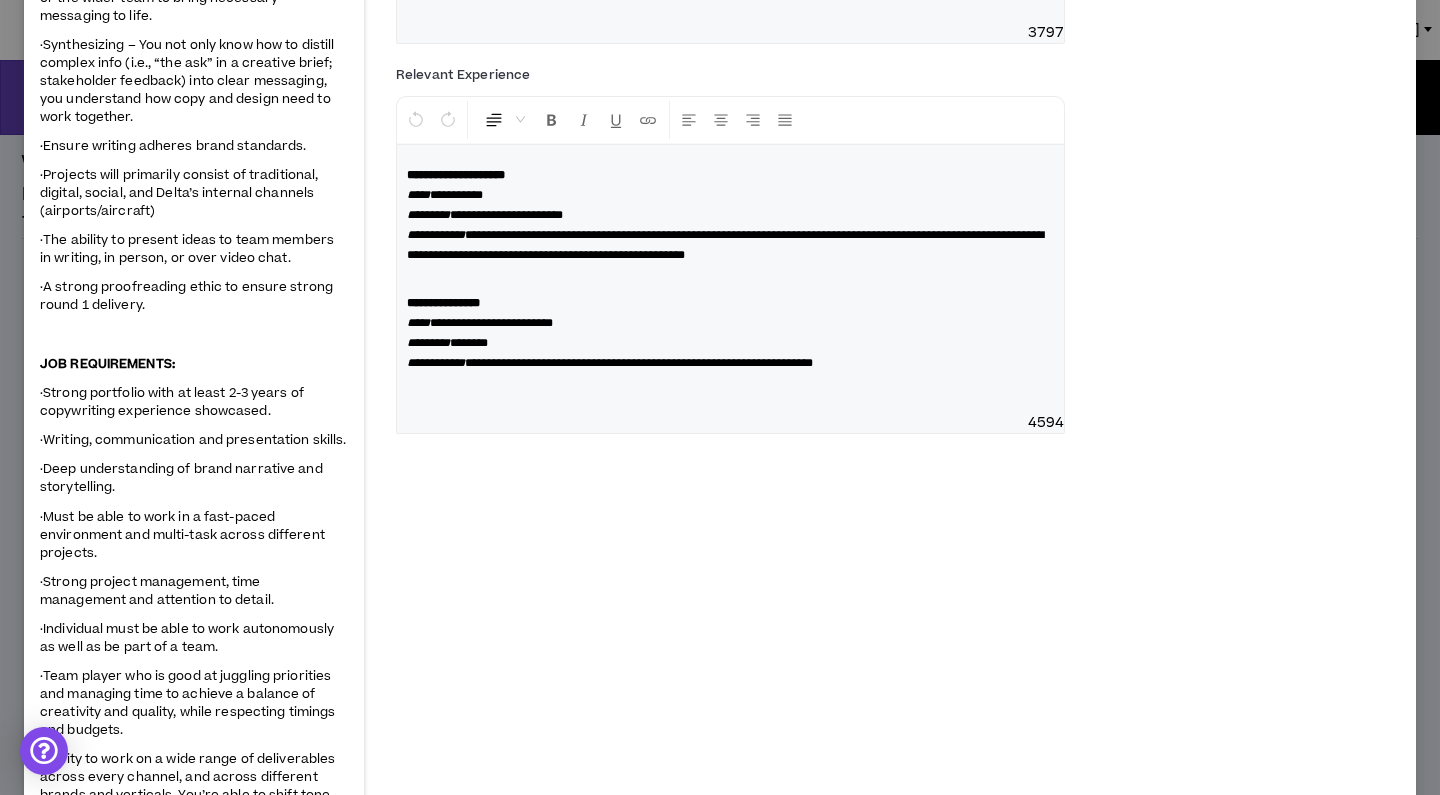 scroll, scrollTop: 640, scrollLeft: 0, axis: vertical 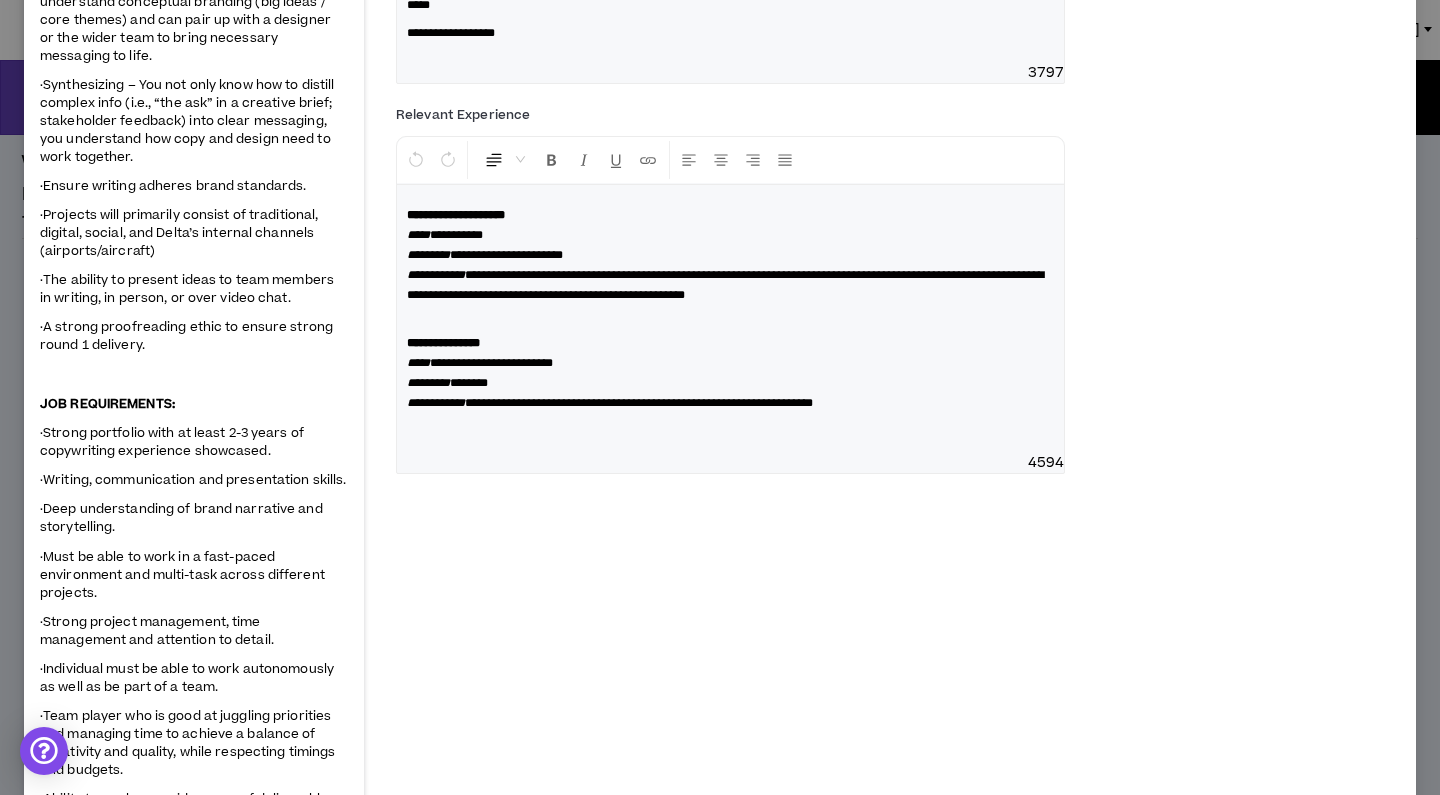 click on "**********" at bounding box center [730, 319] 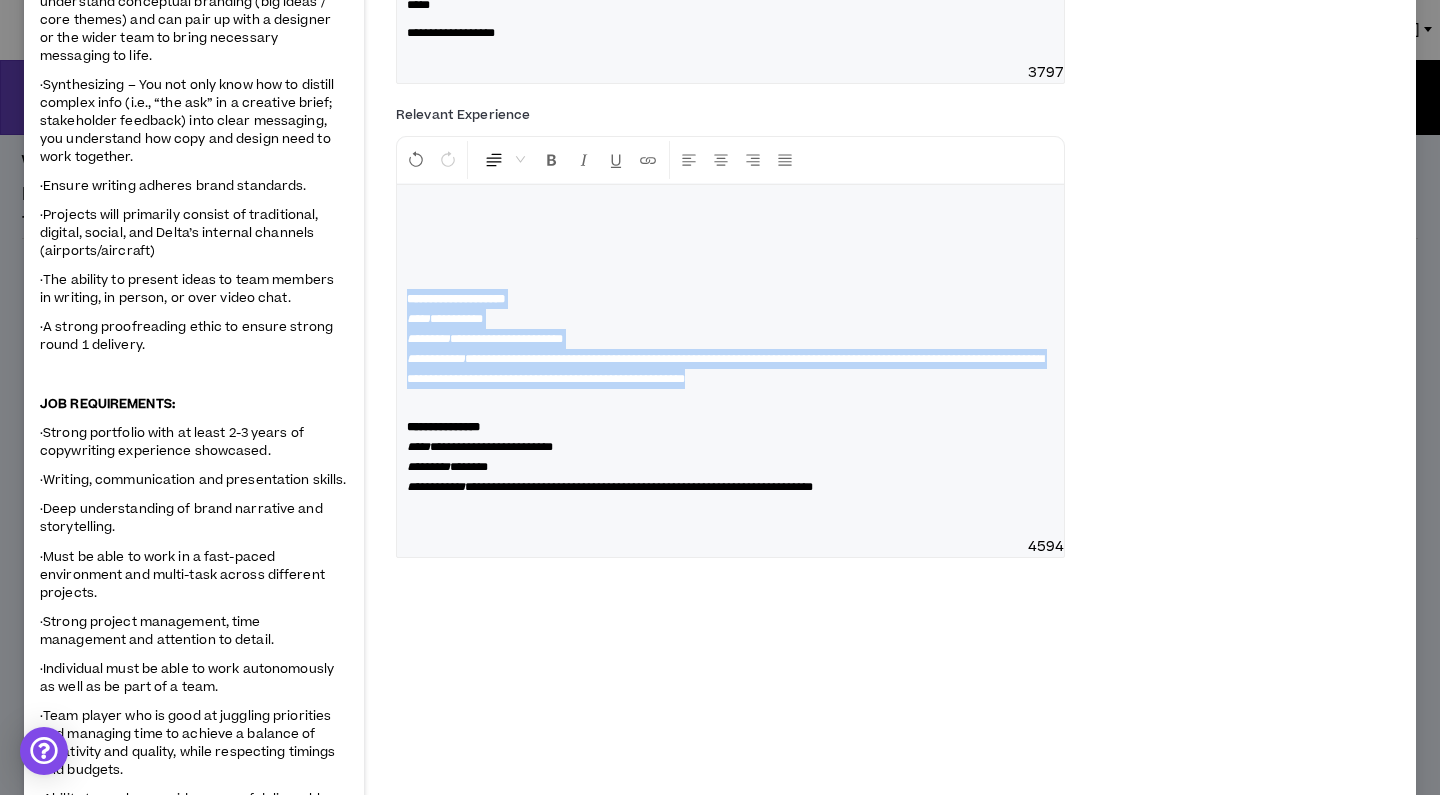 drag, startPoint x: 1012, startPoint y: 444, endPoint x: 383, endPoint y: 350, distance: 635.98505 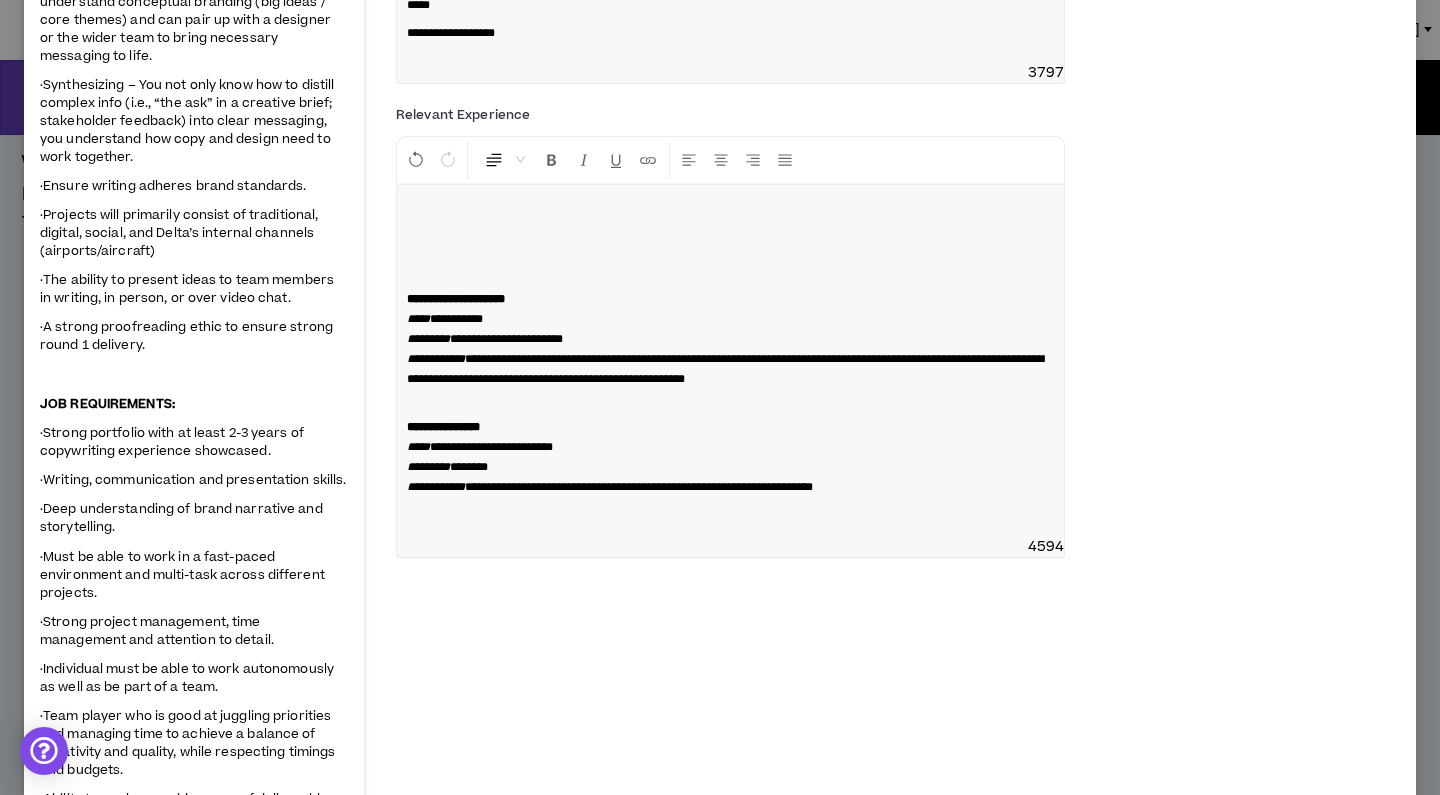 click on "**********" at bounding box center [730, 361] 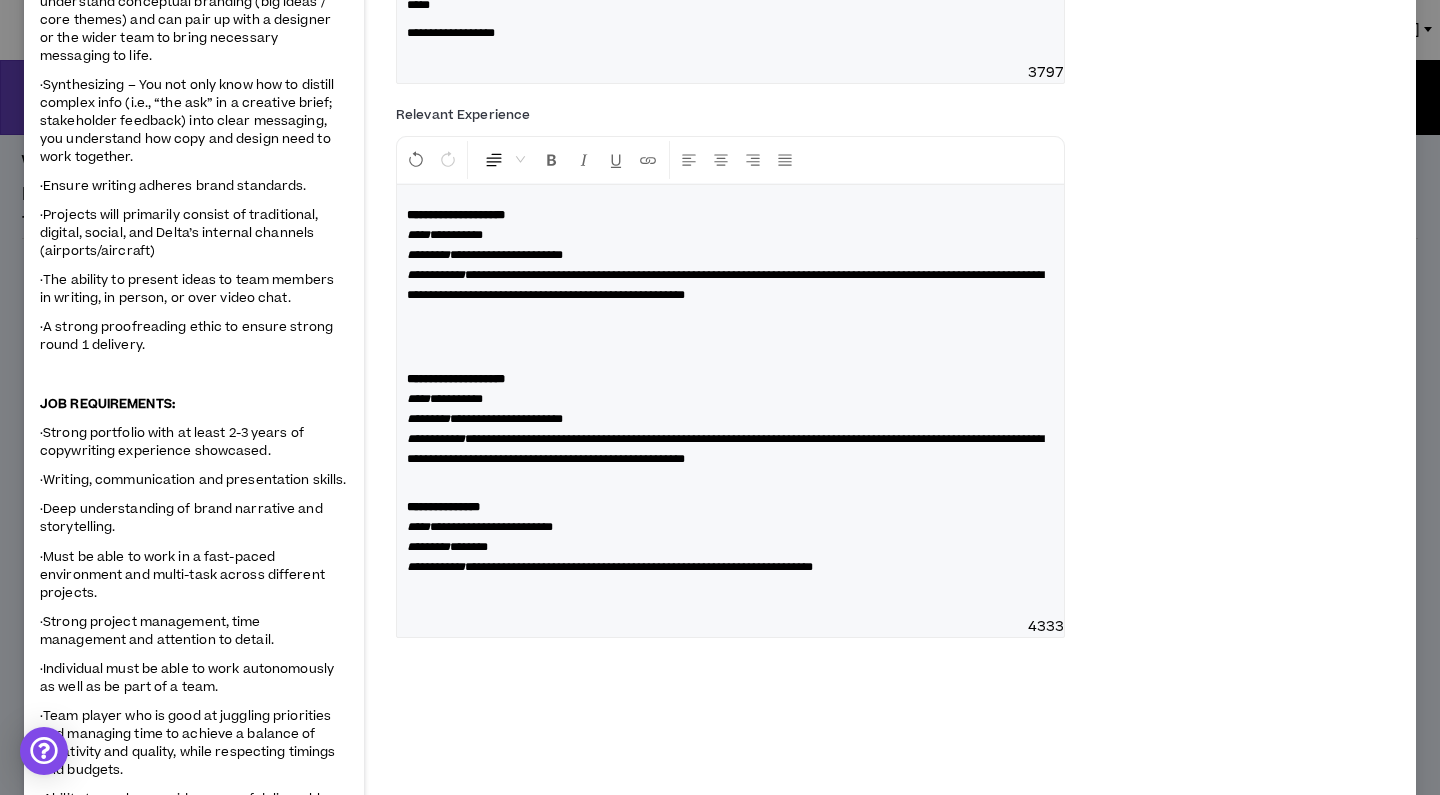 click on "**********" at bounding box center (730, 401) 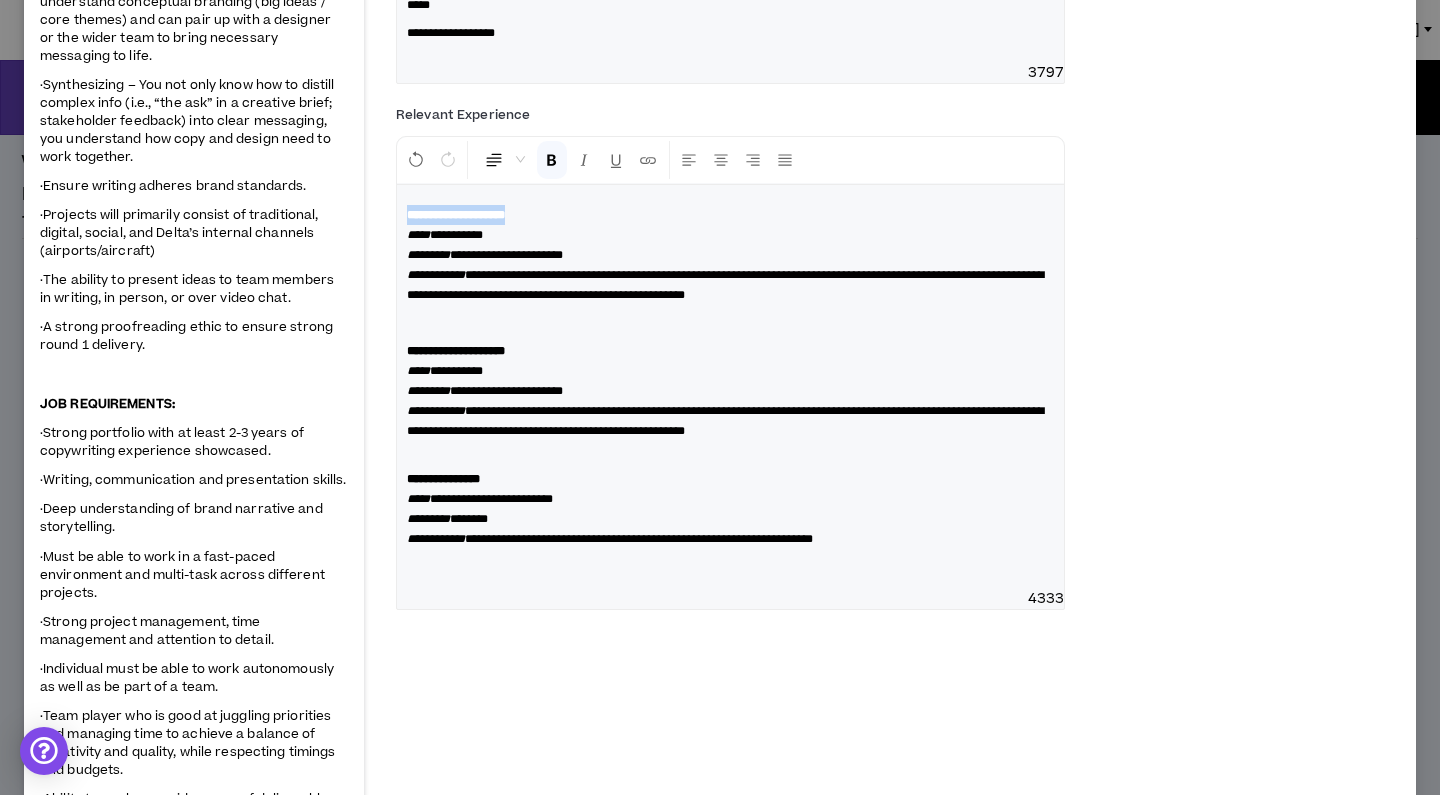 drag, startPoint x: 566, startPoint y: 274, endPoint x: 422, endPoint y: 261, distance: 144.58562 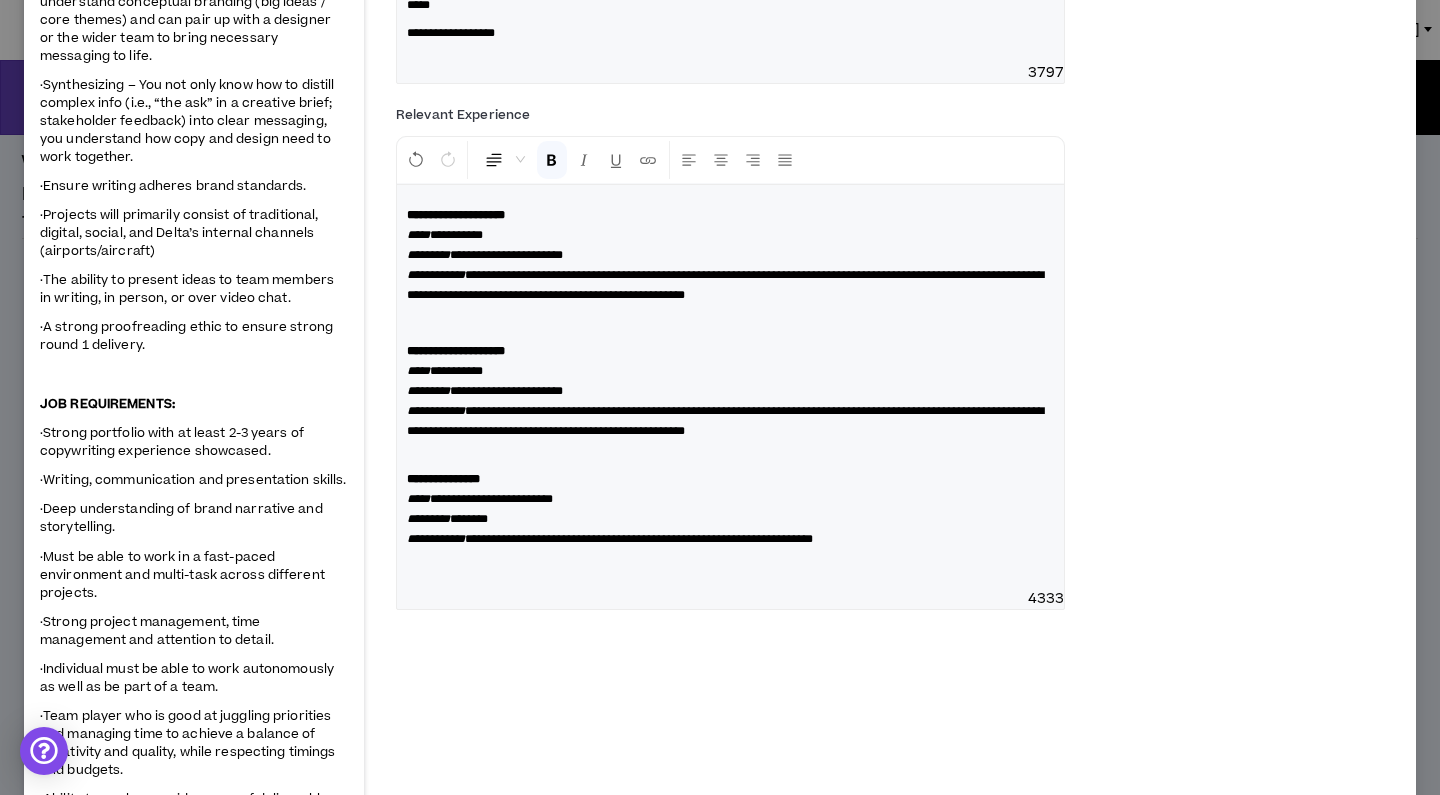 type 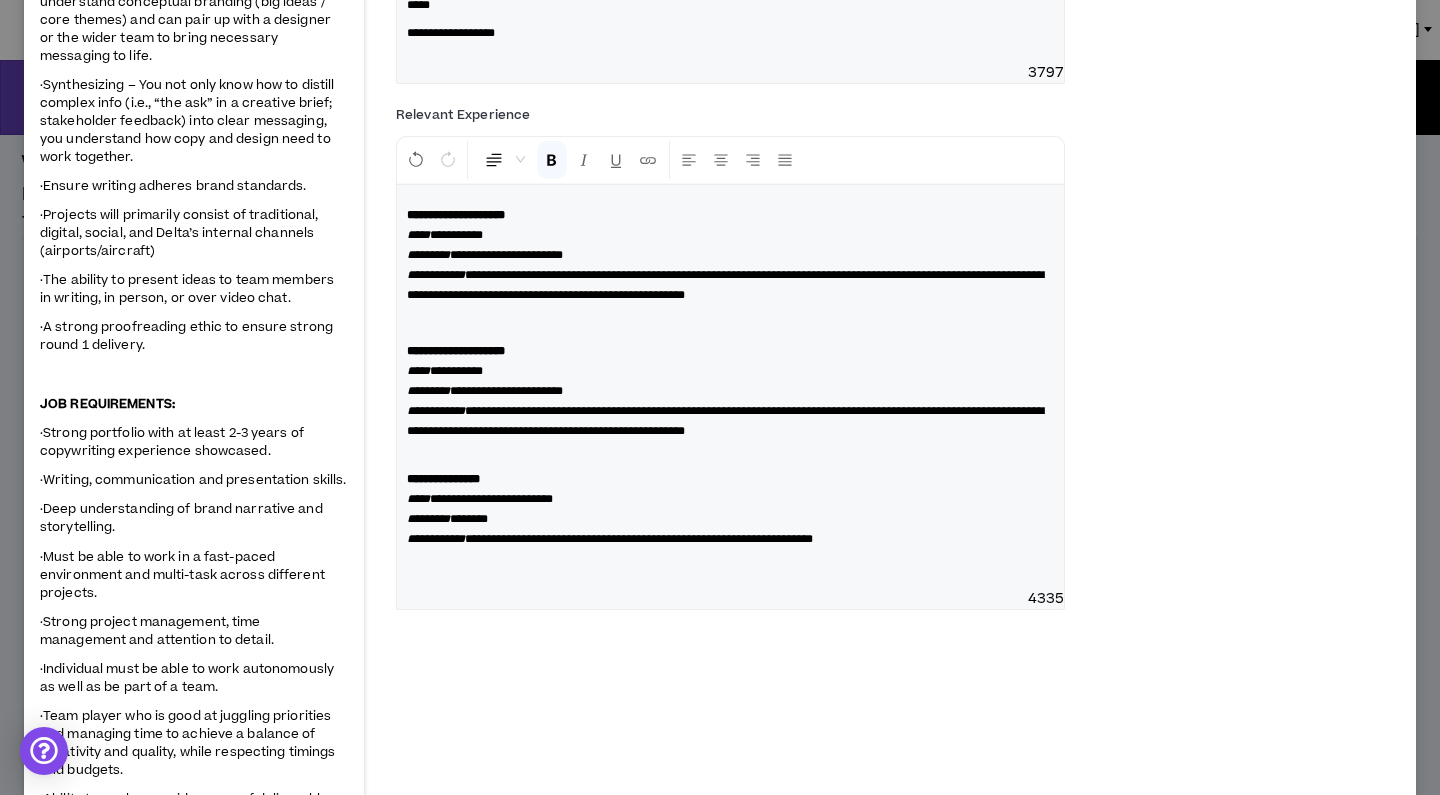 click on "**********" at bounding box center [456, 235] 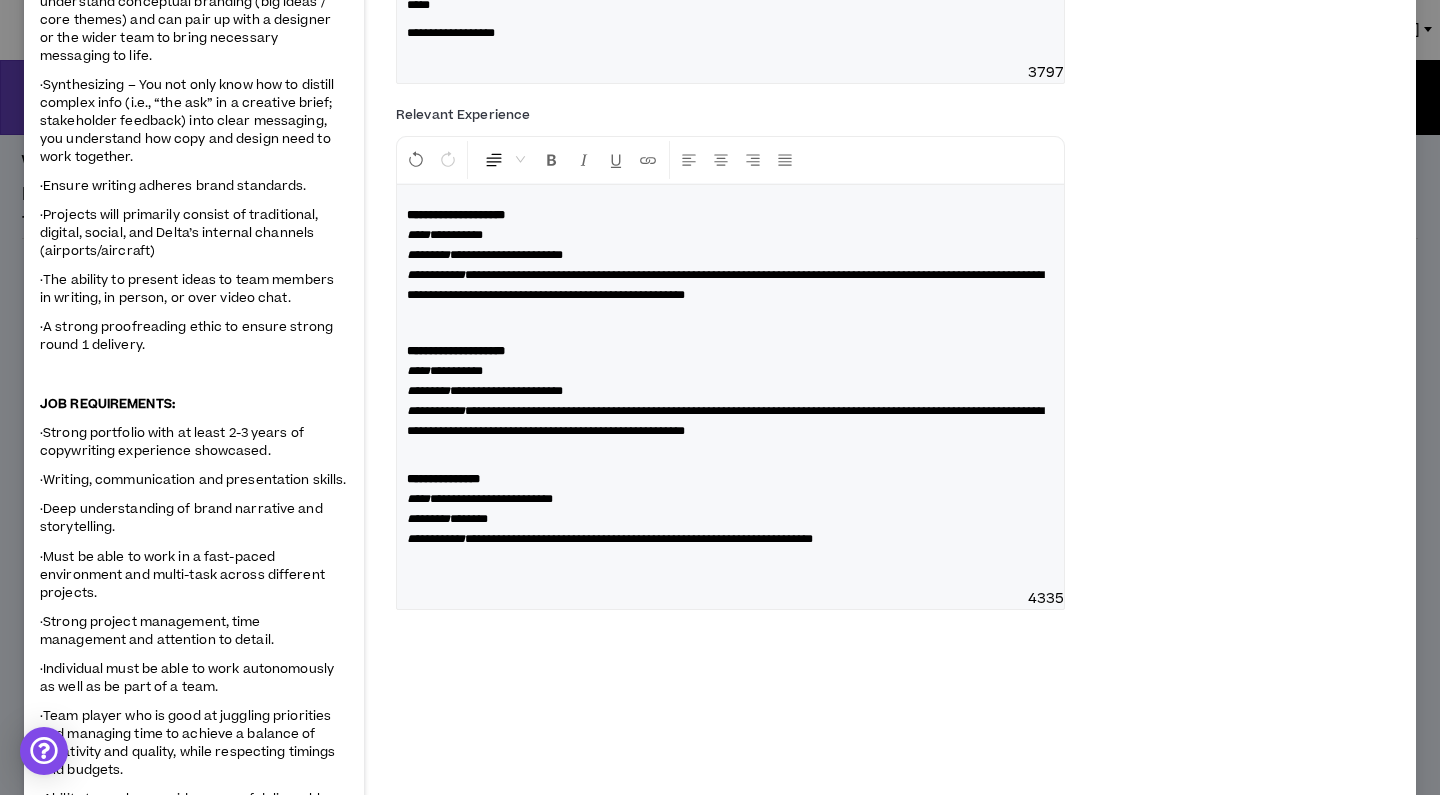 click on "**********" at bounding box center [506, 255] 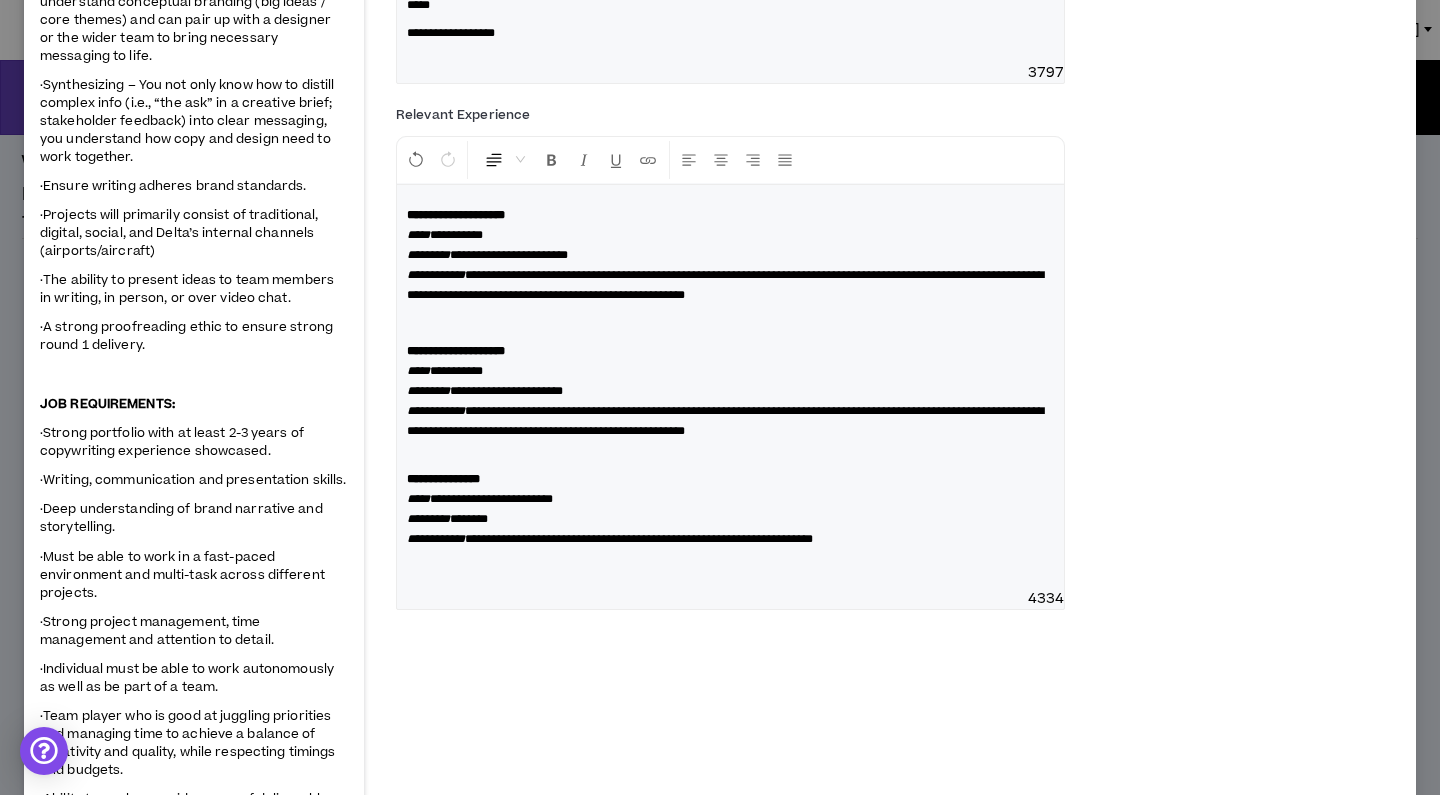 click on "**********" at bounding box center (730, 255) 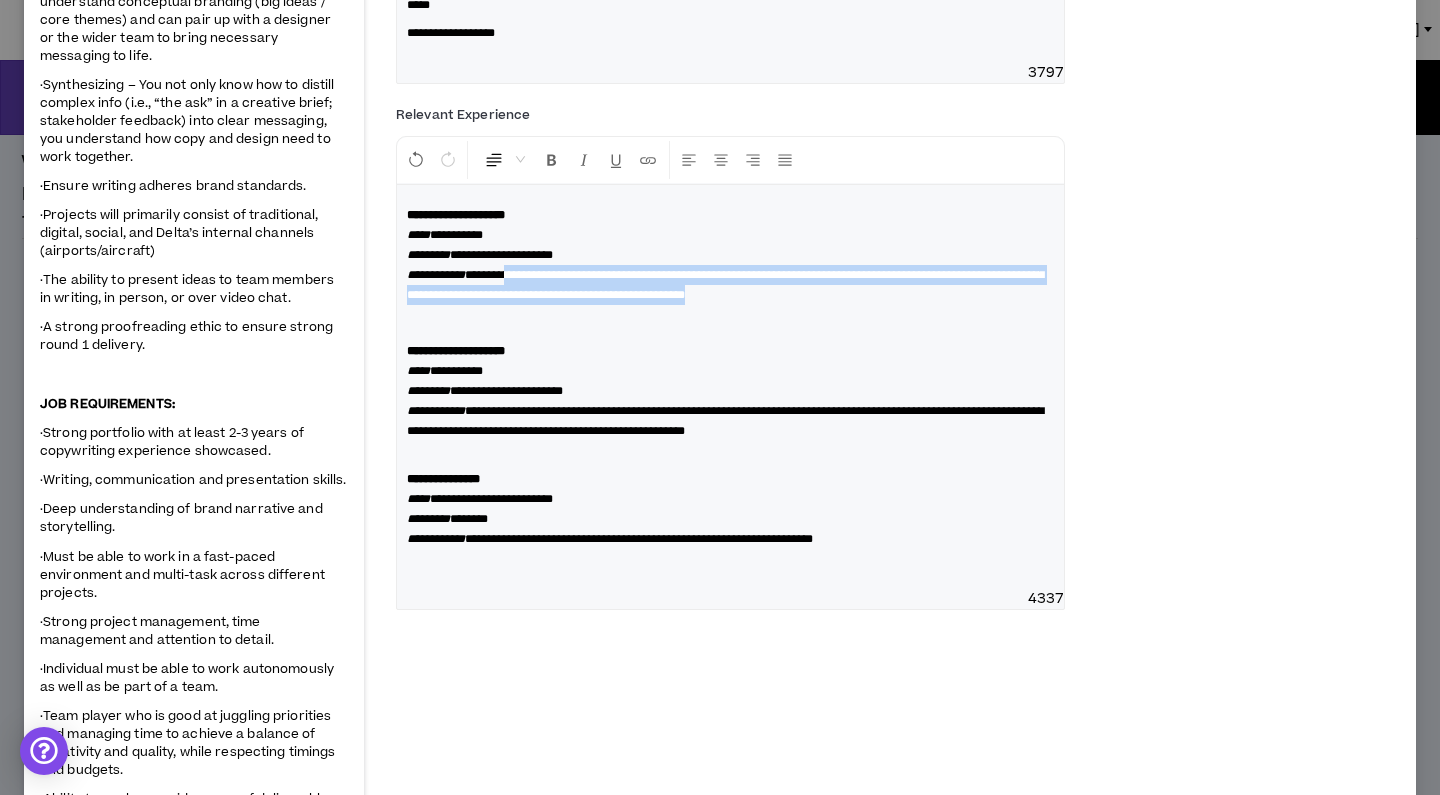 drag, startPoint x: 996, startPoint y: 350, endPoint x: 542, endPoint y: 336, distance: 454.21582 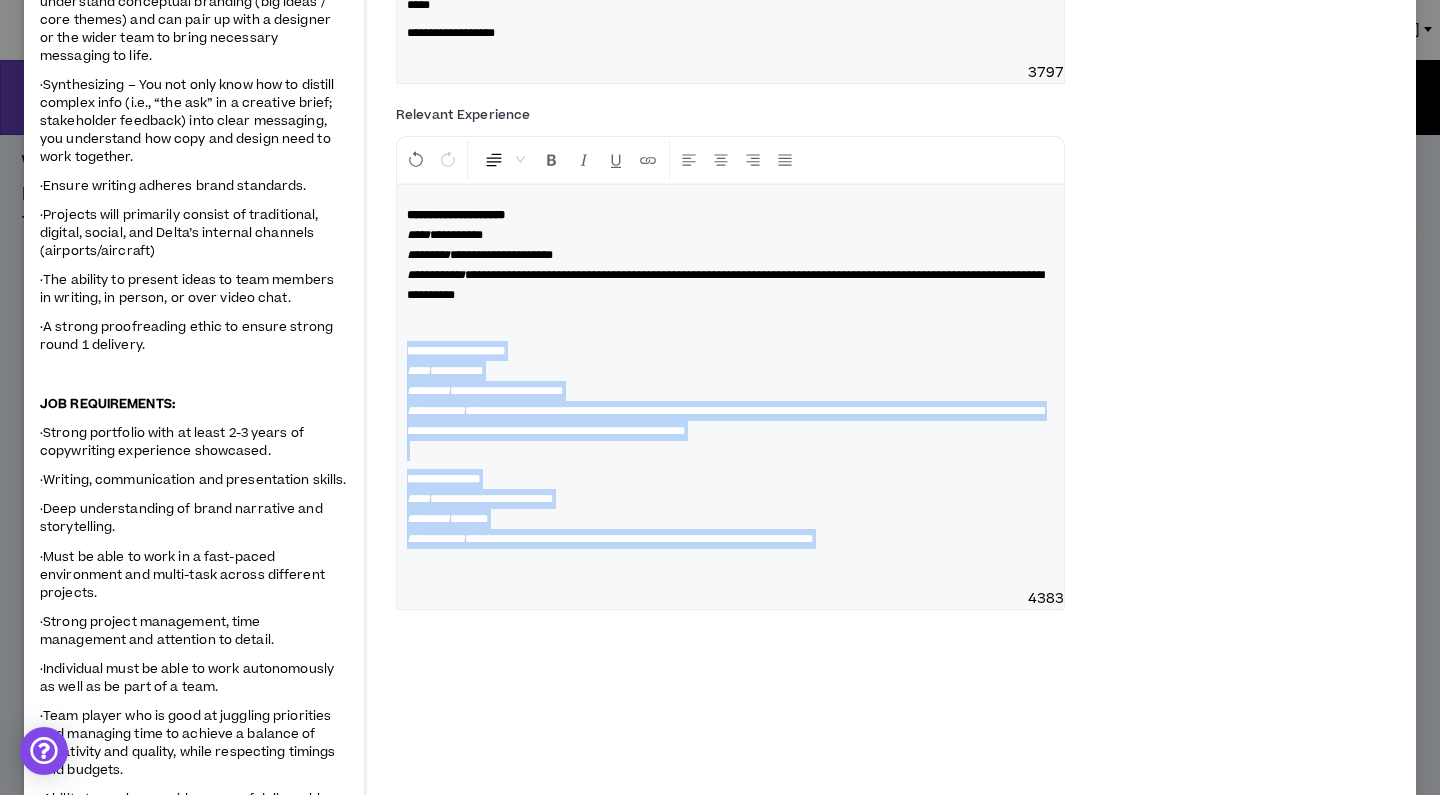 drag, startPoint x: 880, startPoint y: 410, endPoint x: 861, endPoint y: 725, distance: 315.5725 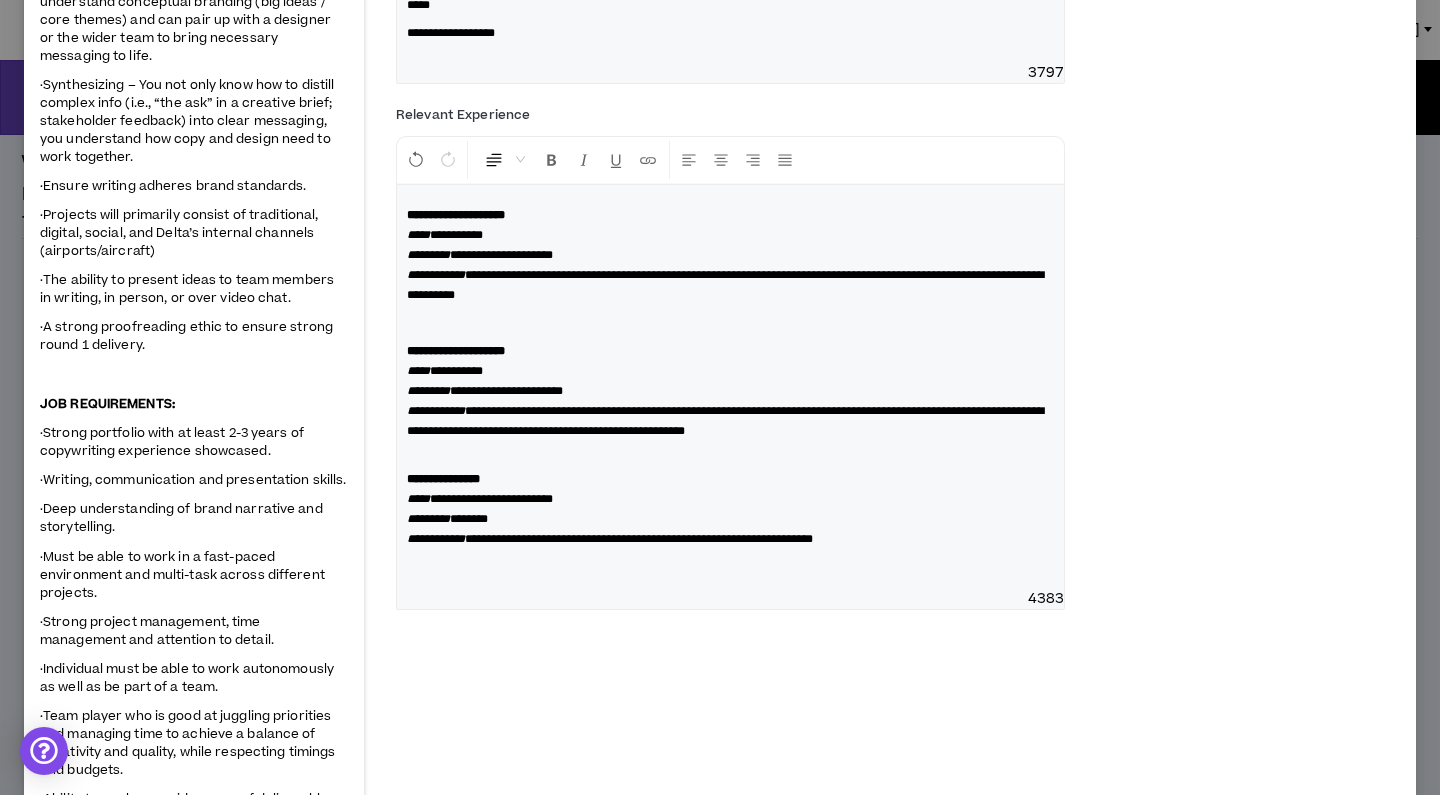 click on "**********" at bounding box center (730, 519) 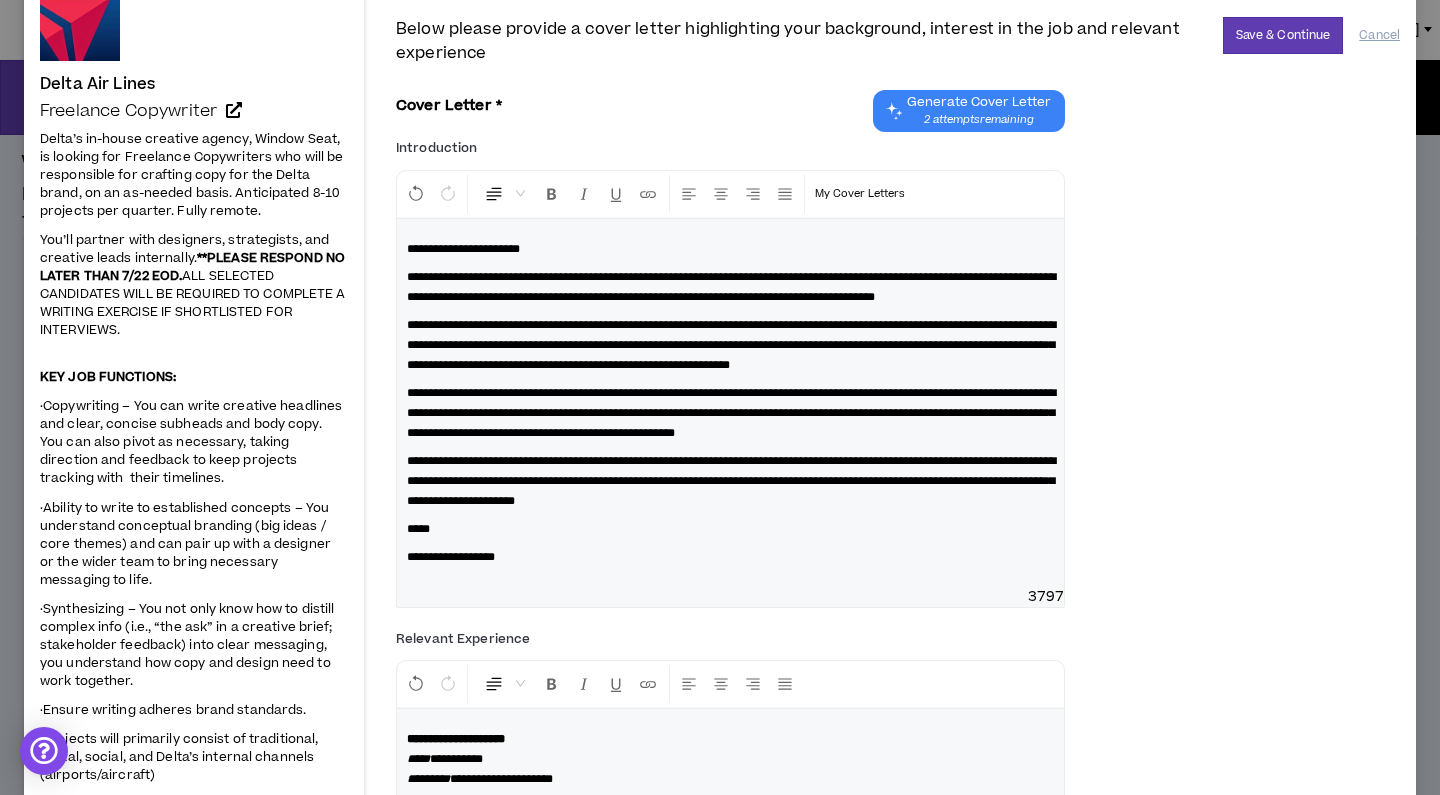 scroll, scrollTop: 0, scrollLeft: 0, axis: both 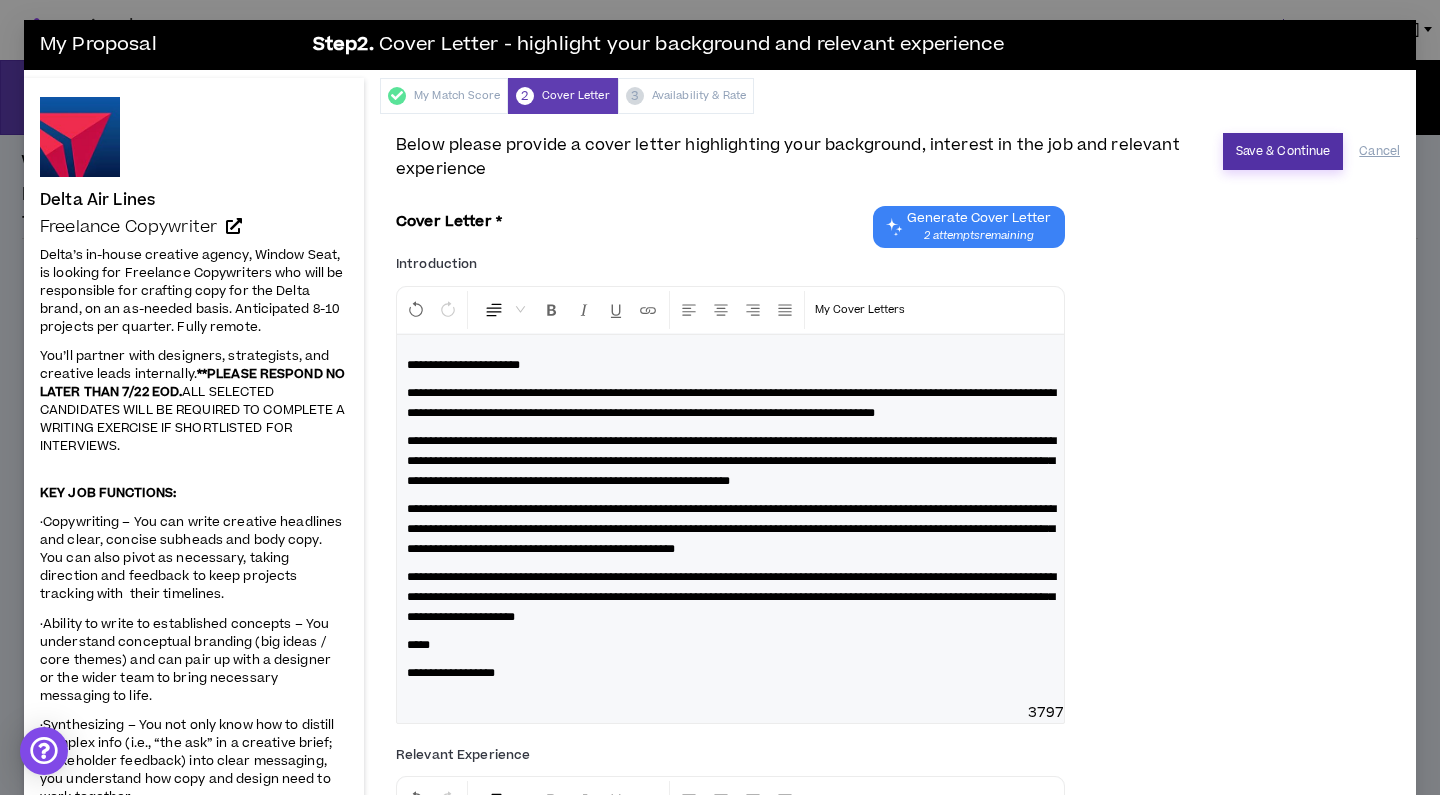 click on "Save & Continue" at bounding box center (1283, 151) 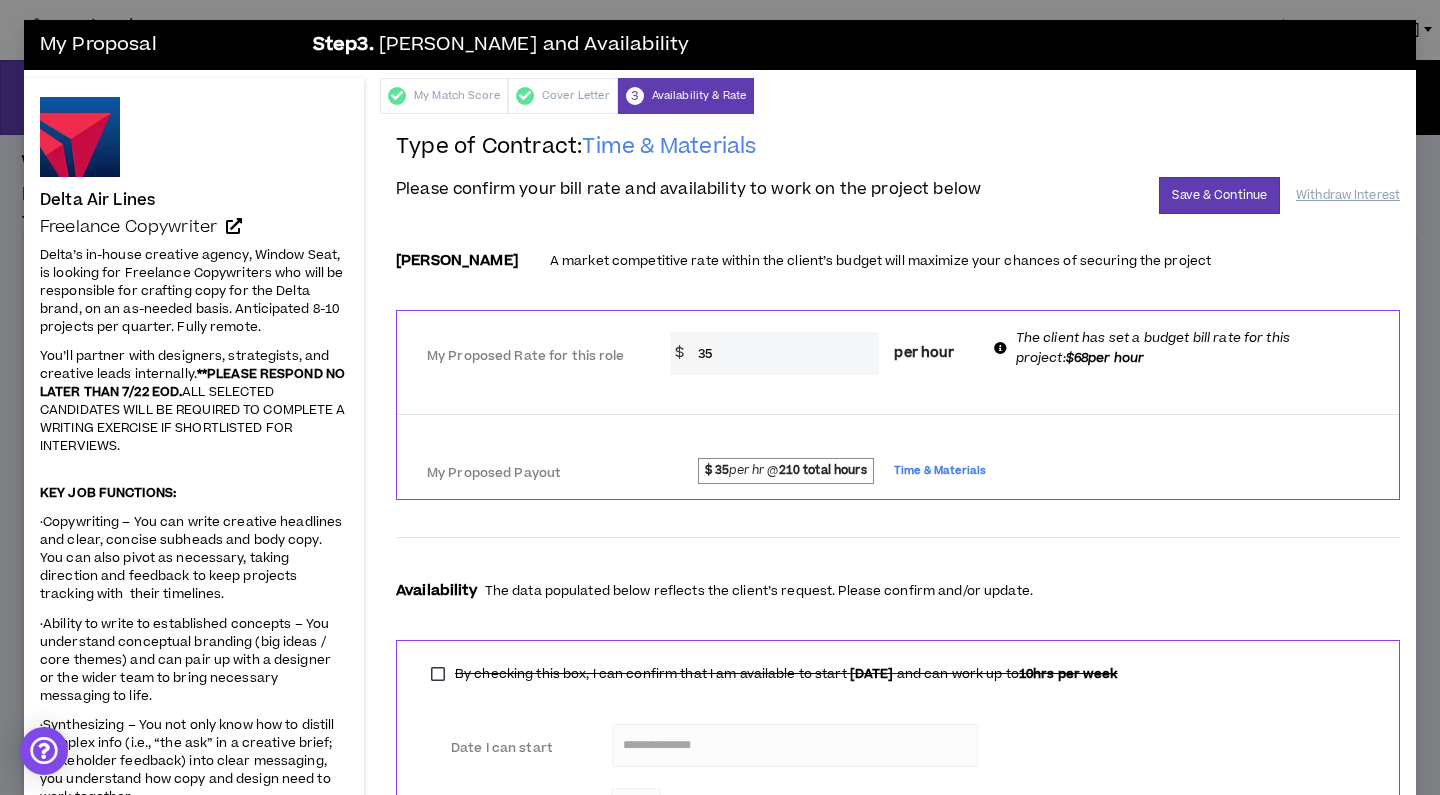 click on "You’ll partner with designers, strategists, and creative leads internally.   **PLEASE RESPOND NO LATER THAN 7/22 EOD.  ALL SELECTED CANDIDATES WILL BE REQUIRED TO COMPLETE A WRITING EXERCISE IF SHORTLISTED FOR INTERVIEWS." at bounding box center (194, 409) 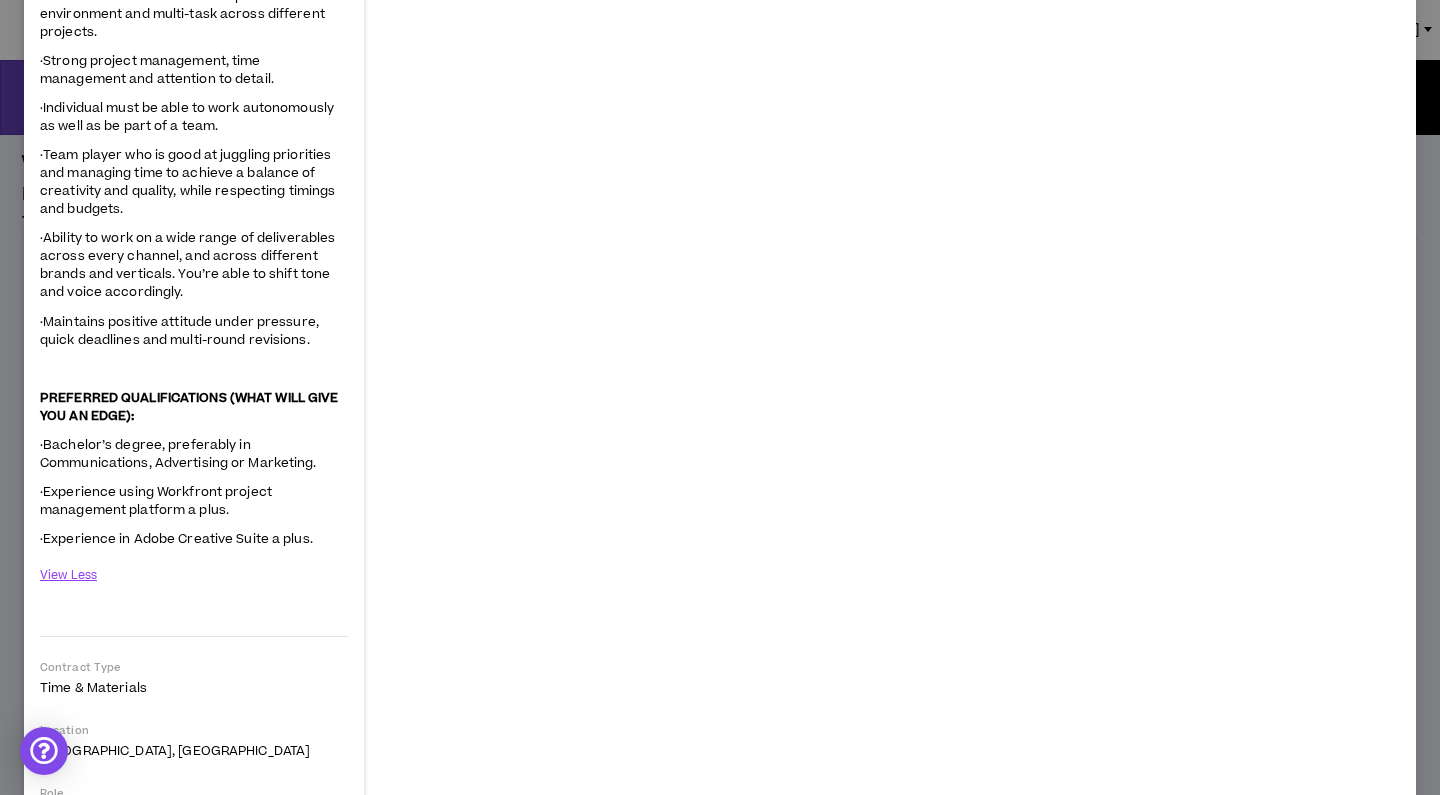scroll, scrollTop: 1280, scrollLeft: 0, axis: vertical 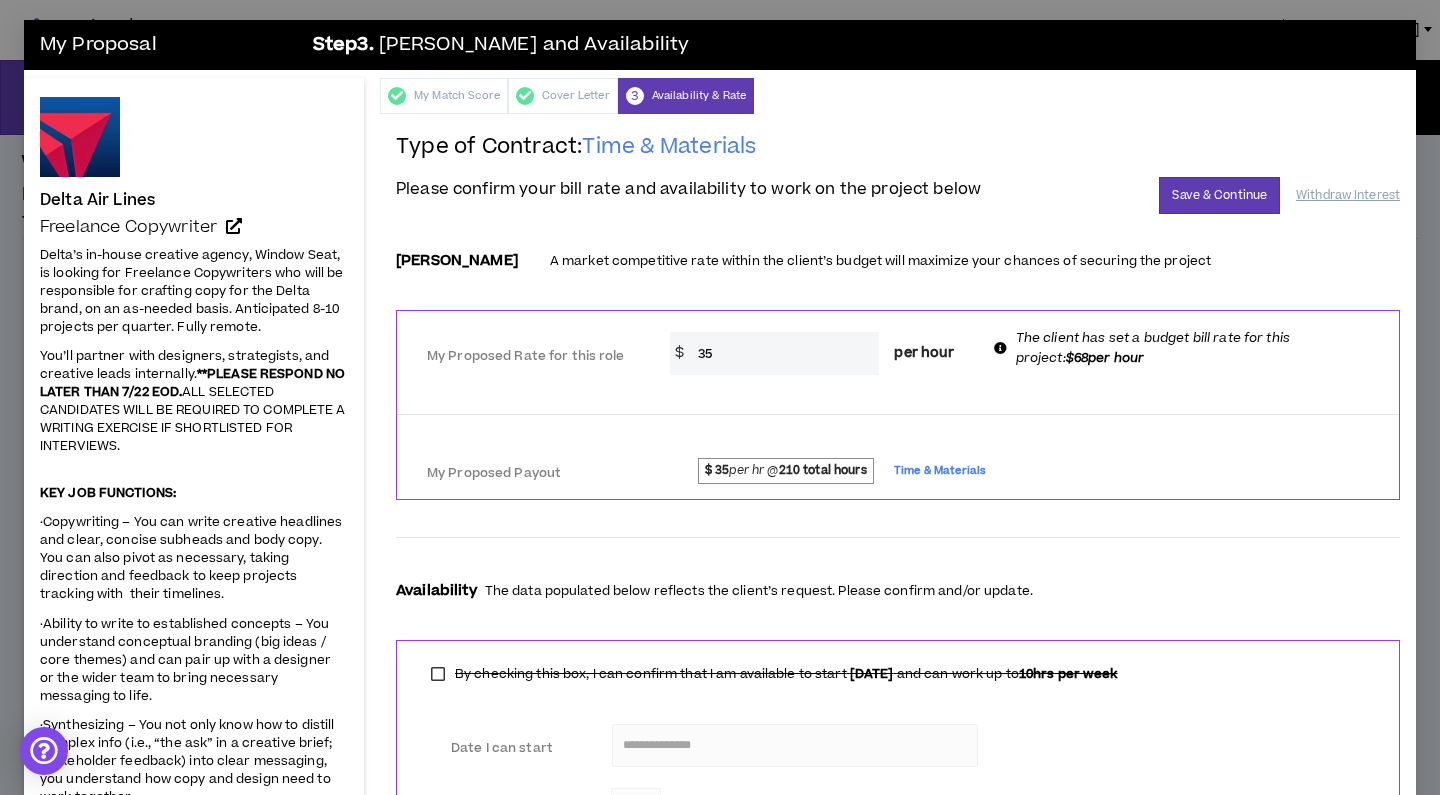 click on "35" at bounding box center [784, 353] 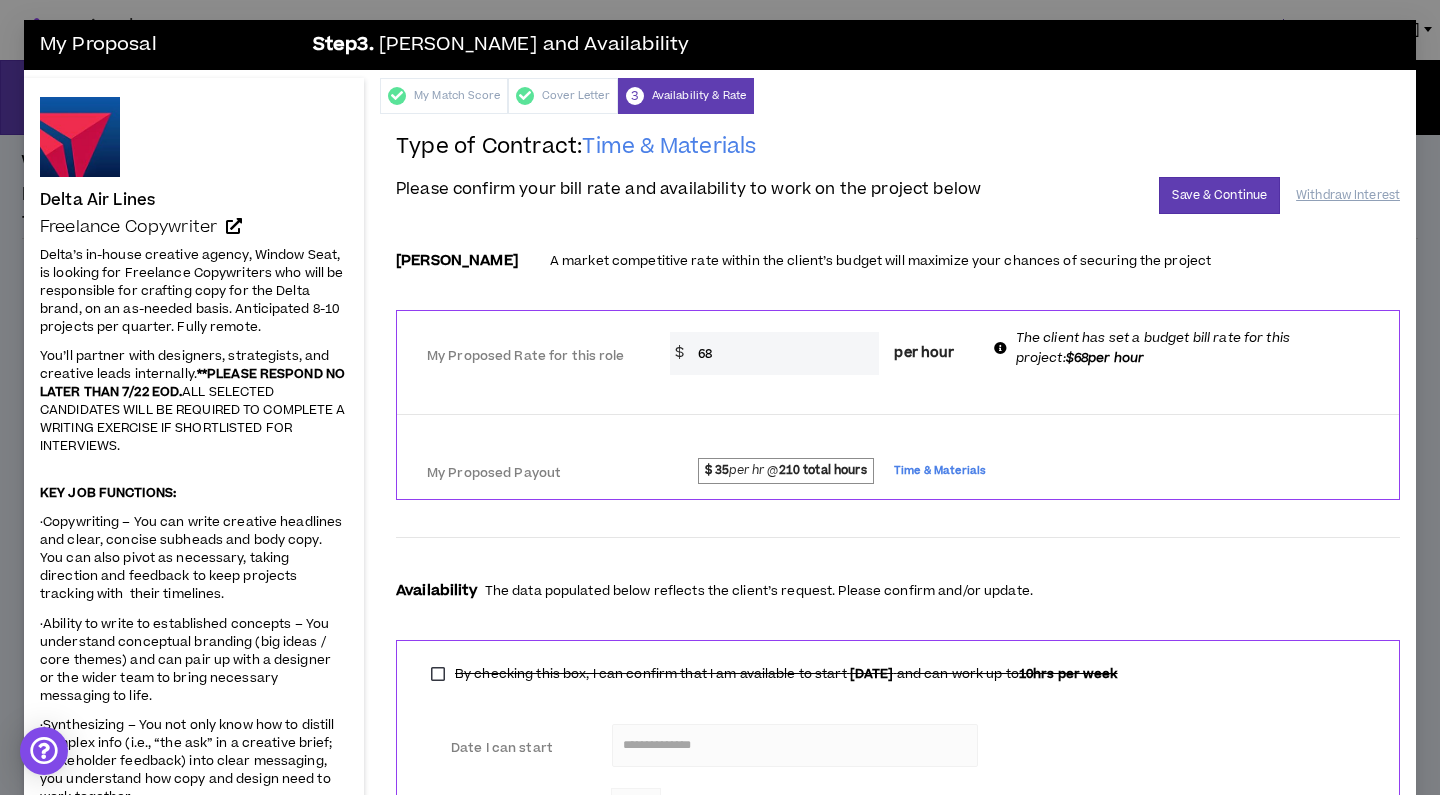 type on "68" 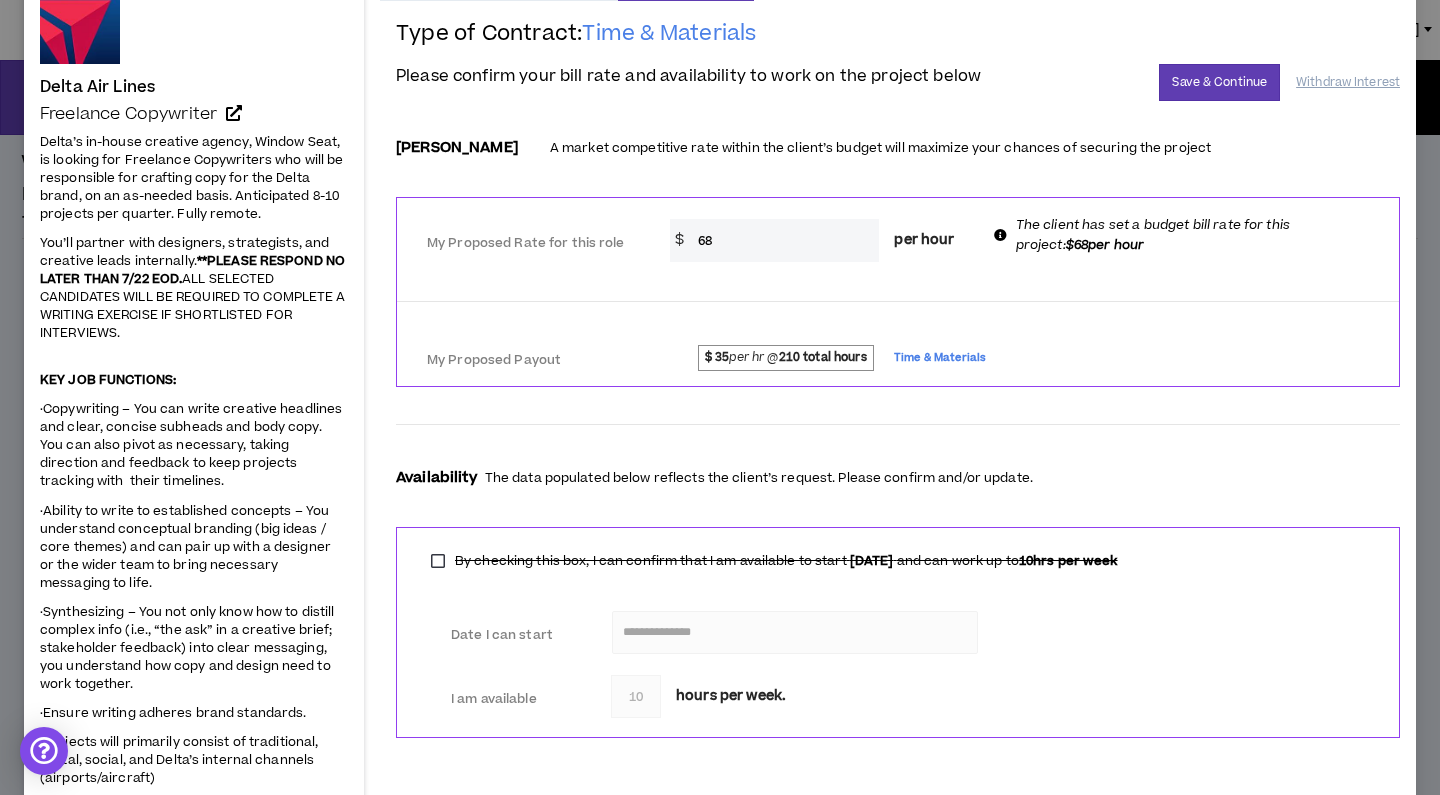 scroll, scrollTop: 120, scrollLeft: 0, axis: vertical 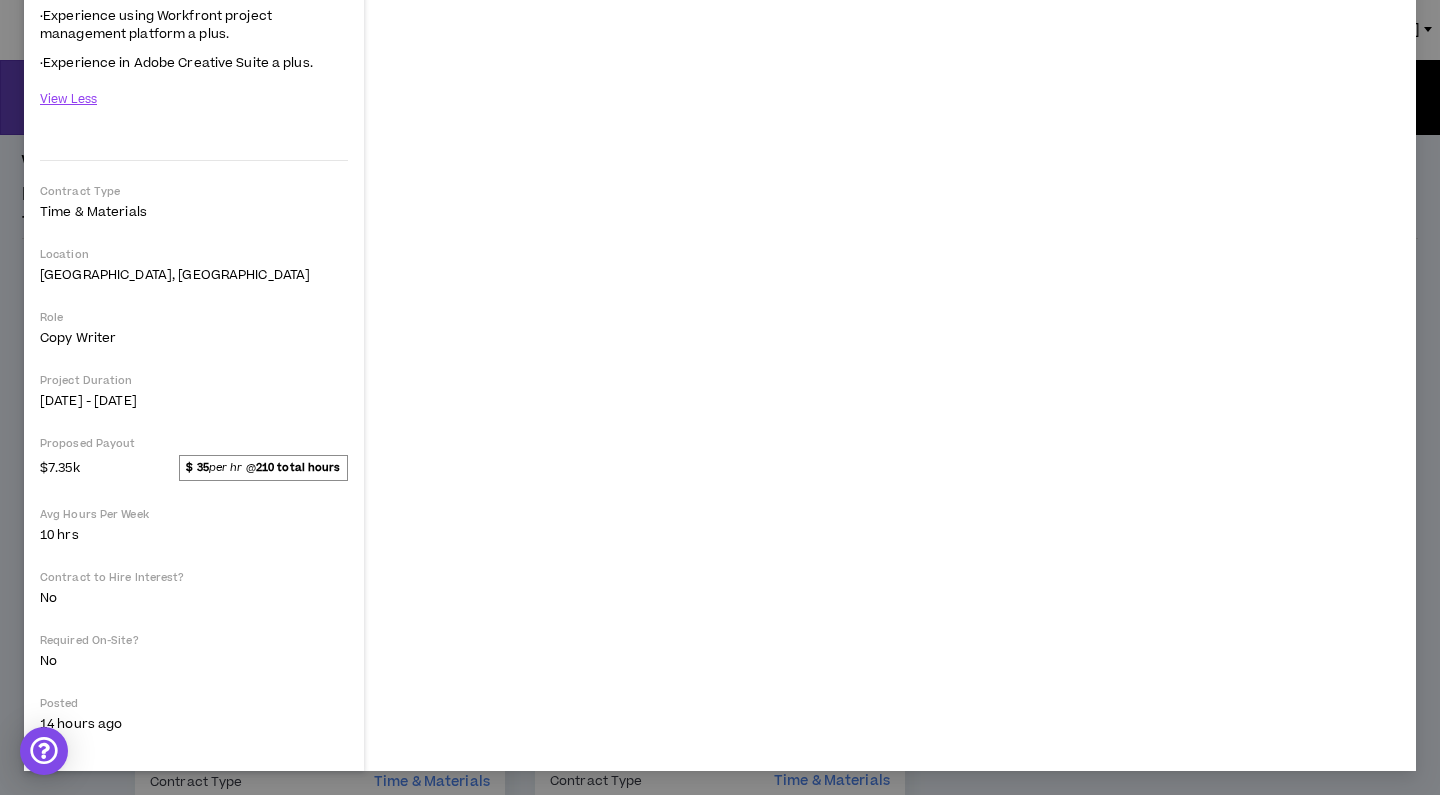 click on "**********" at bounding box center [898, -396] 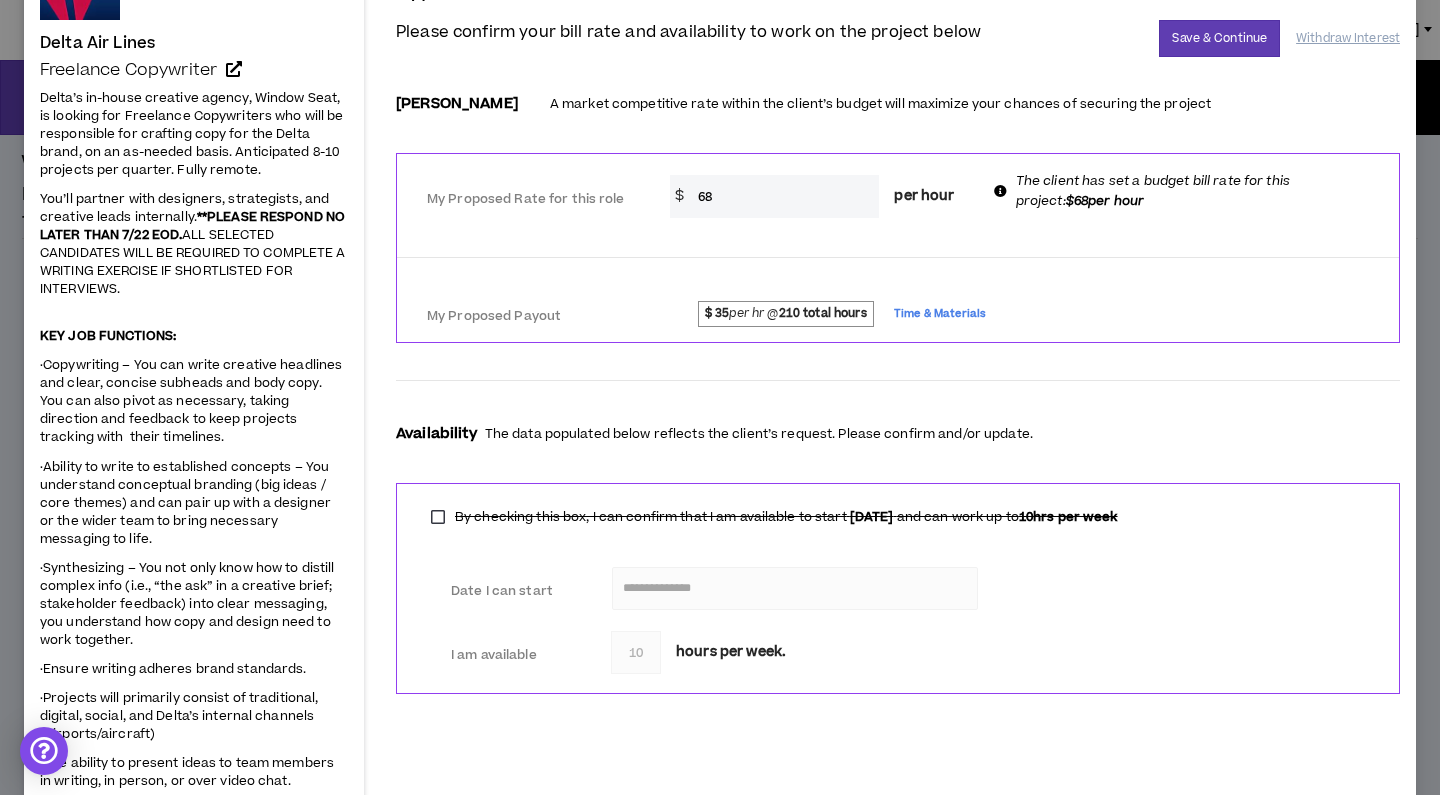 scroll, scrollTop: 77, scrollLeft: 0, axis: vertical 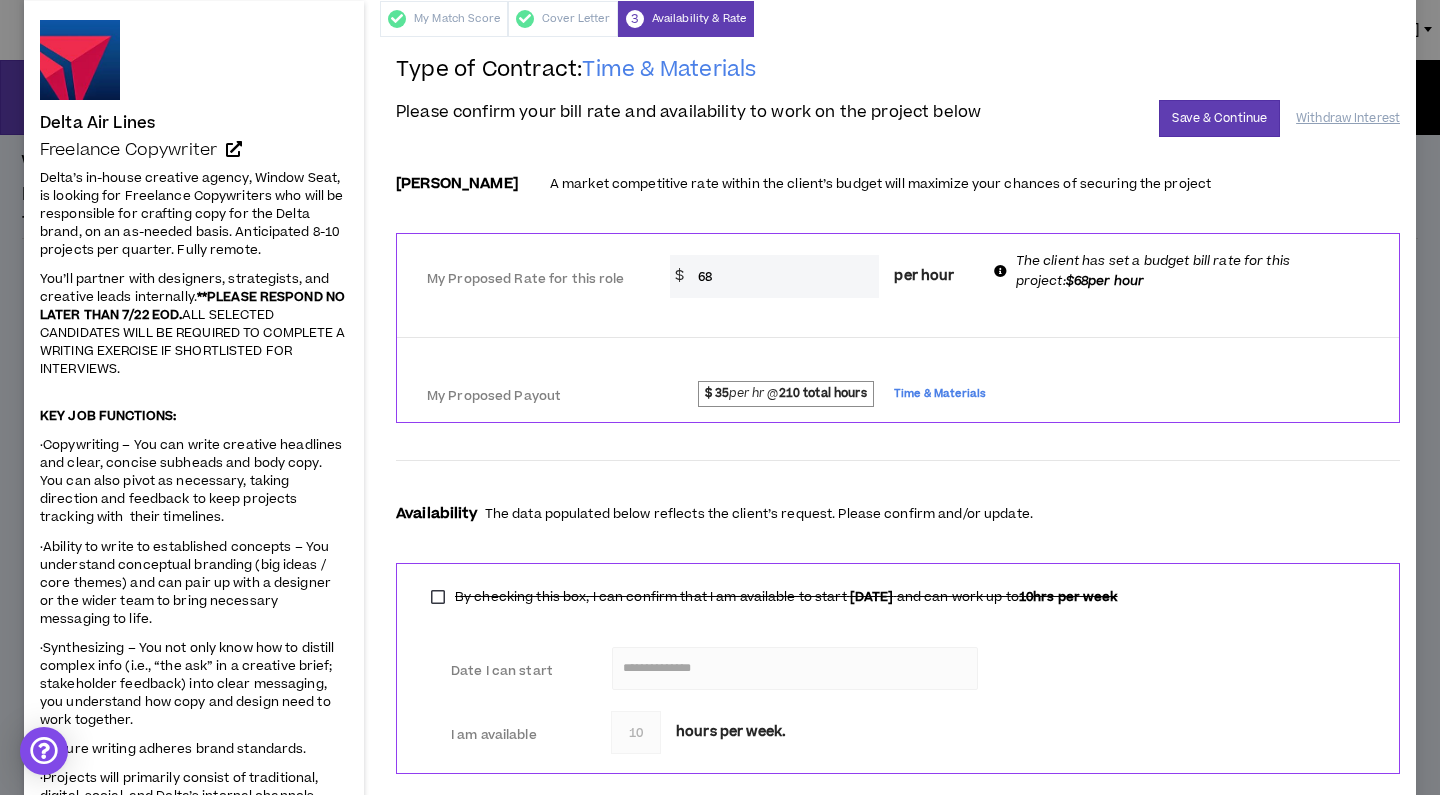 click at bounding box center [898, 460] 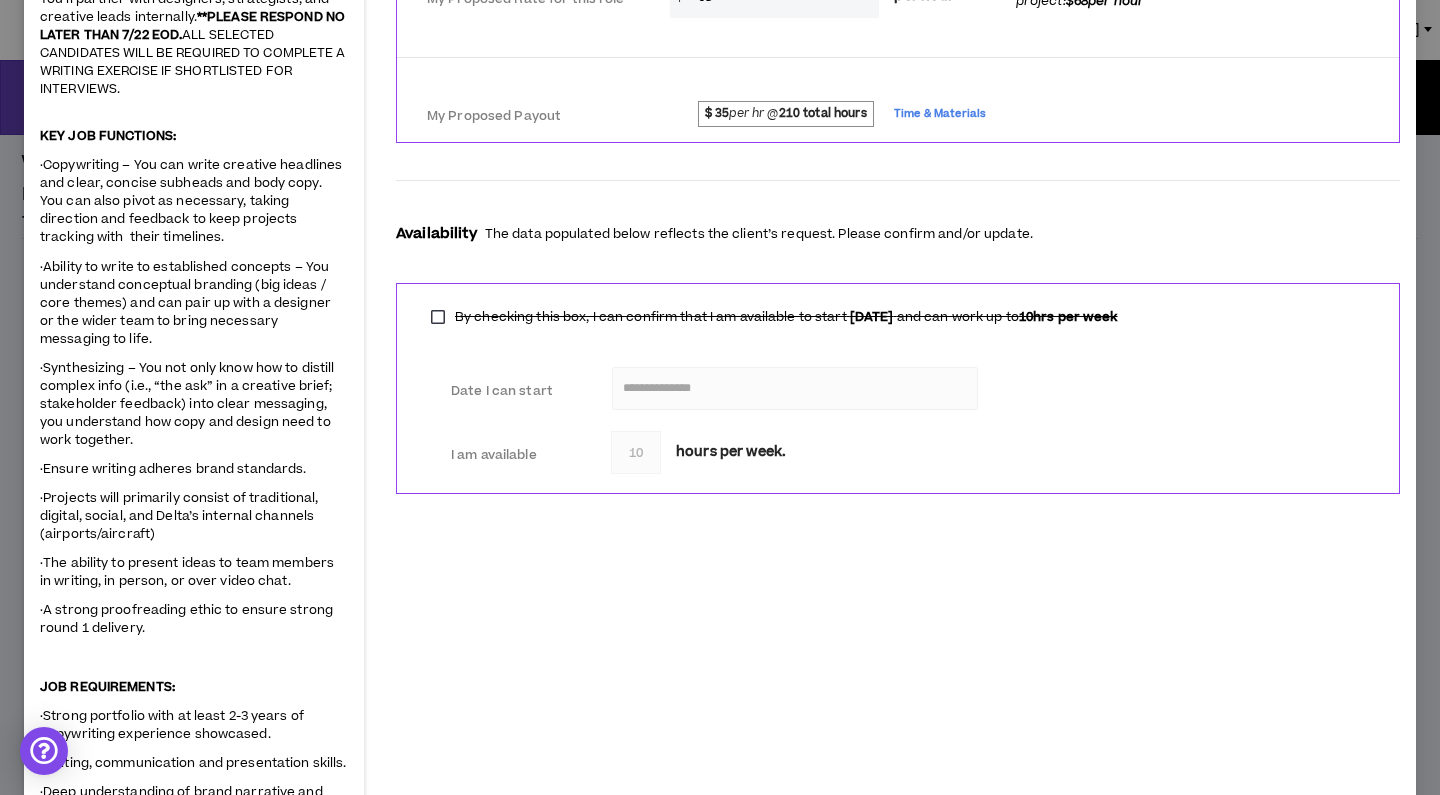scroll, scrollTop: 397, scrollLeft: 0, axis: vertical 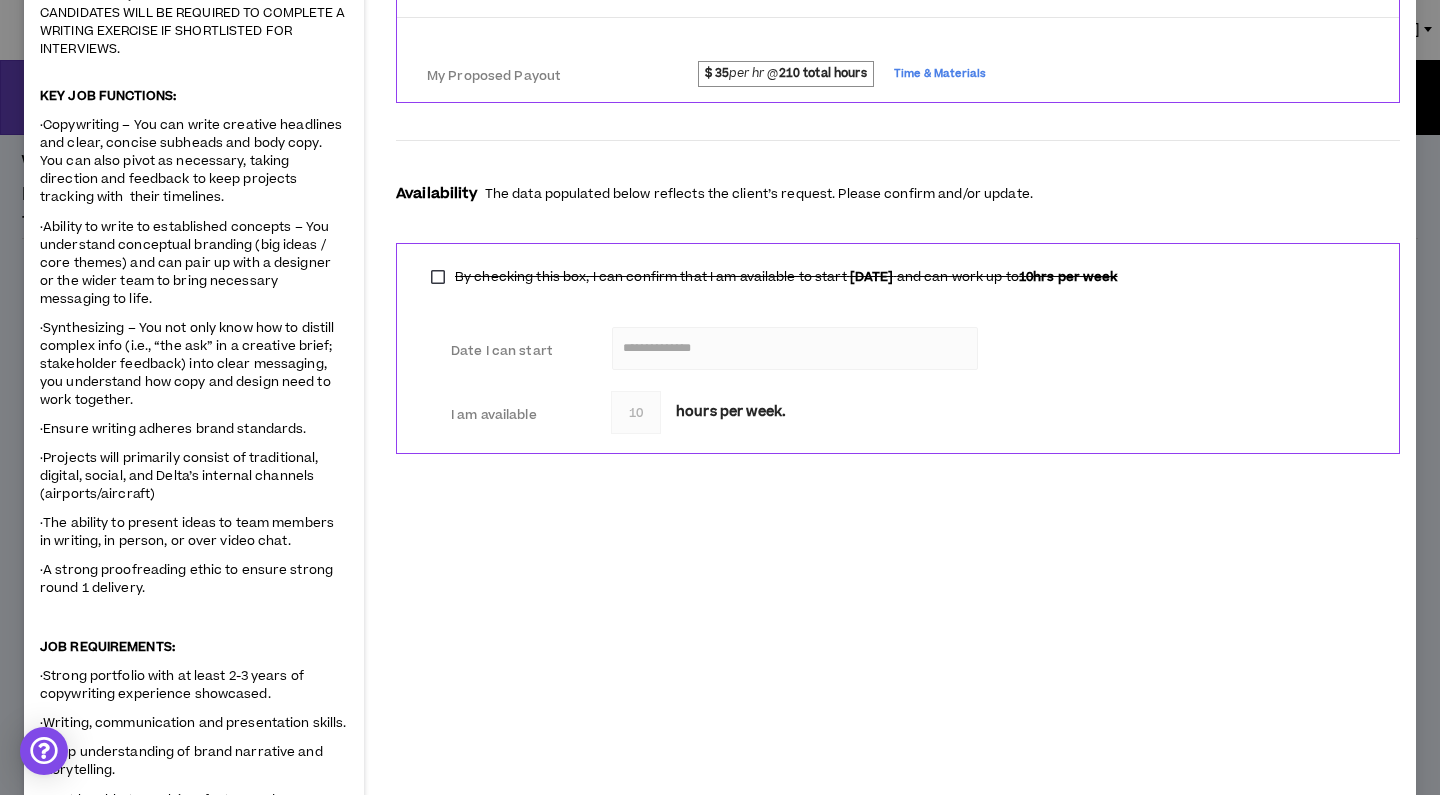 click on "**********" at bounding box center [898, 884] 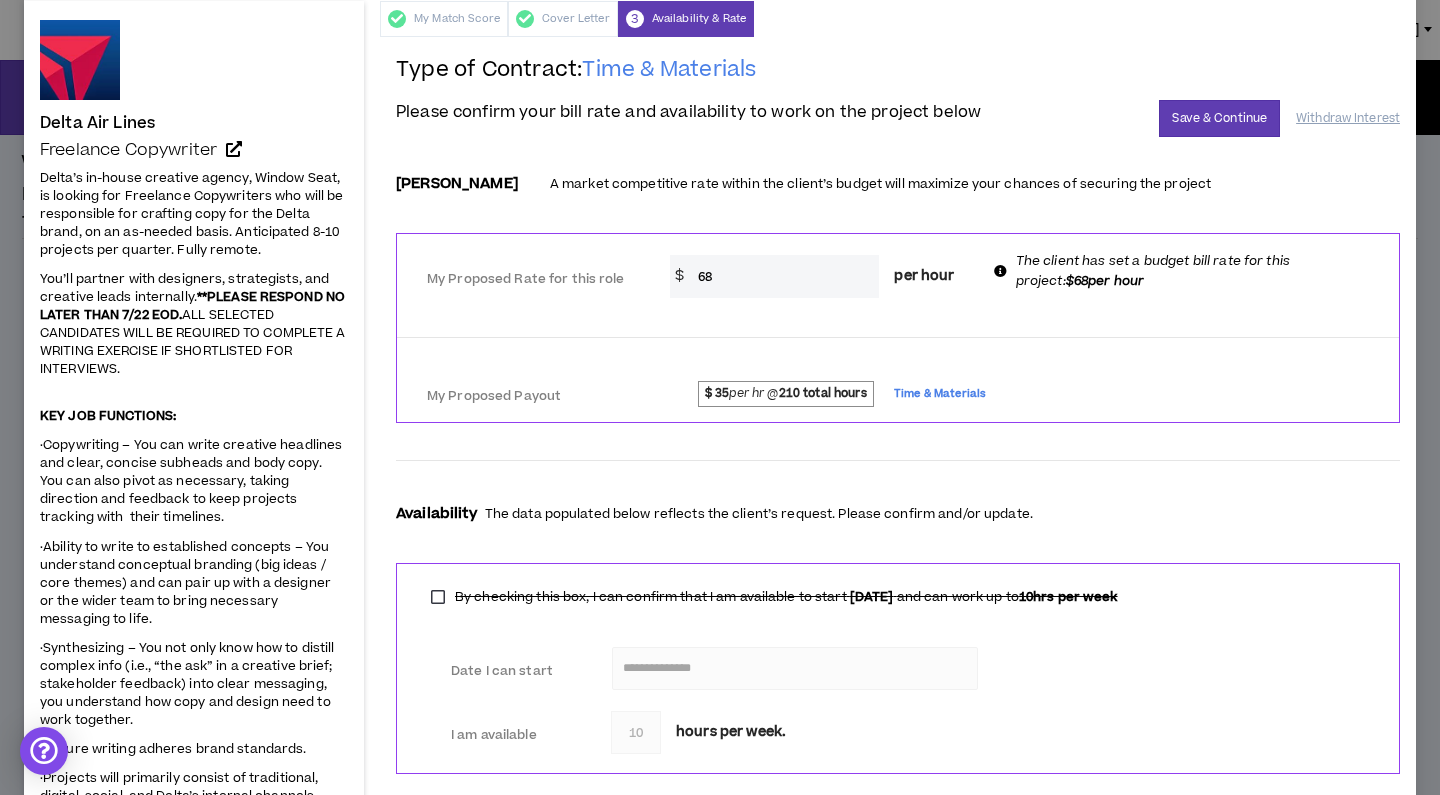 scroll, scrollTop: 0, scrollLeft: 0, axis: both 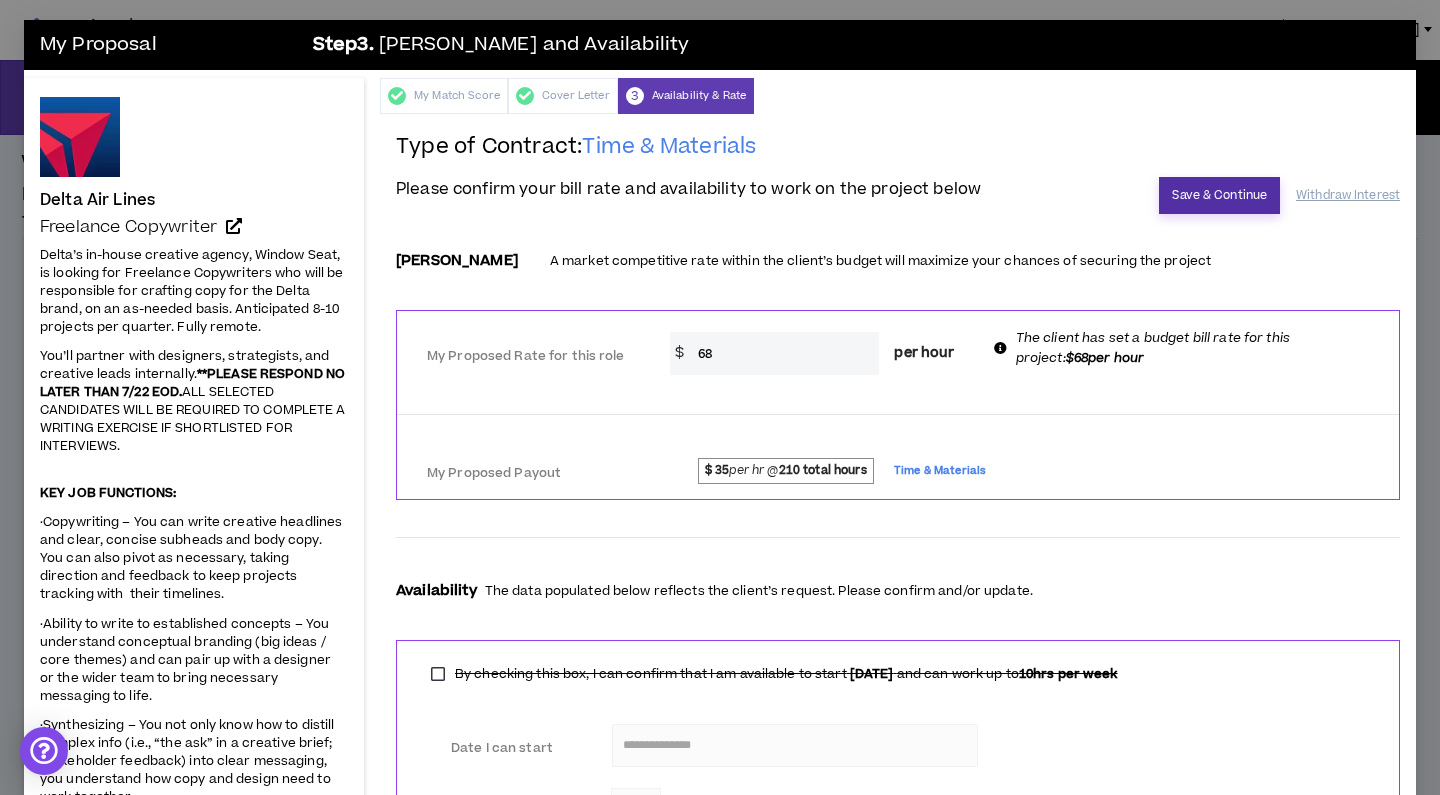 click on "Save & Continue" at bounding box center [1219, 195] 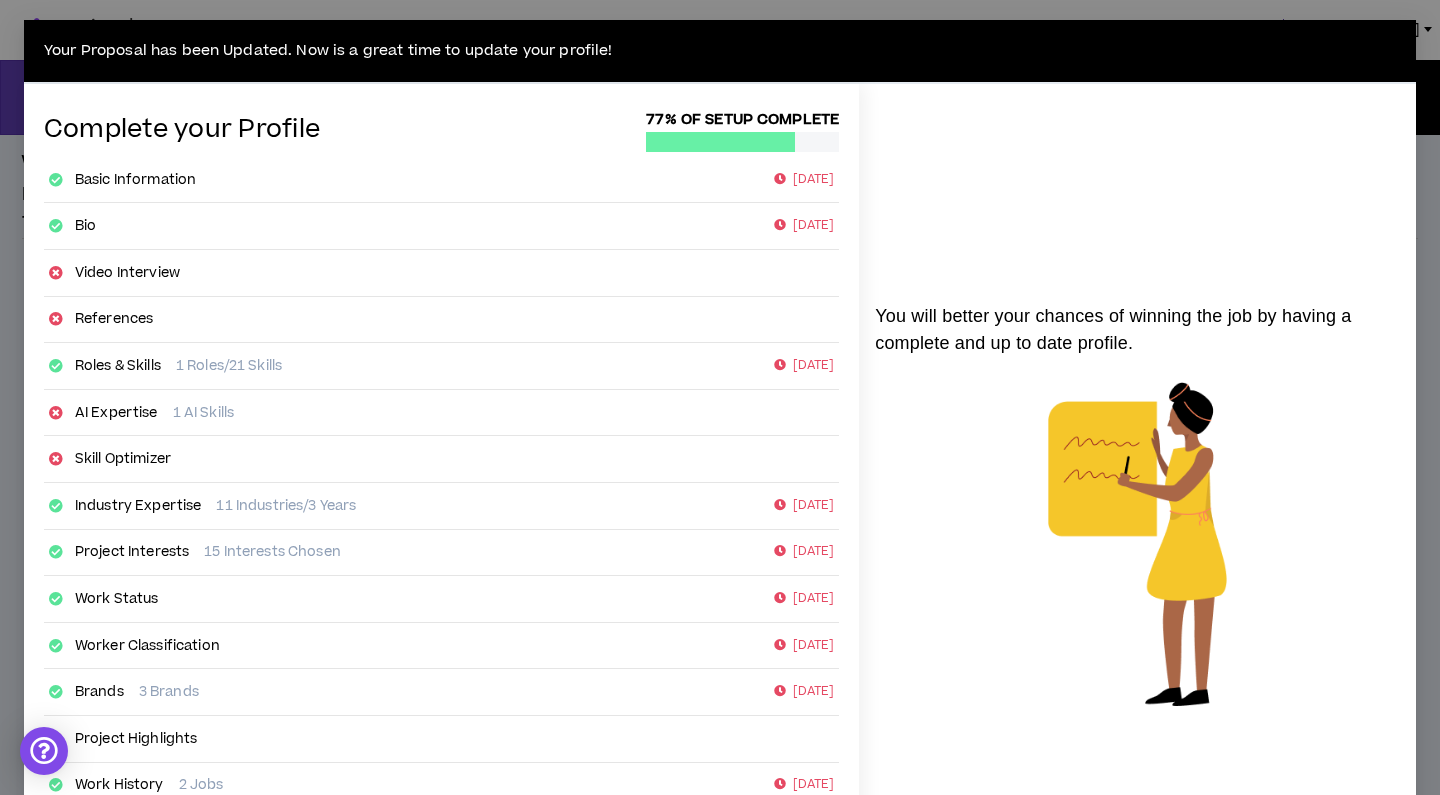 click on "You will better your chances of winning the job by having a complete and up to date profile." at bounding box center (1137, 516) 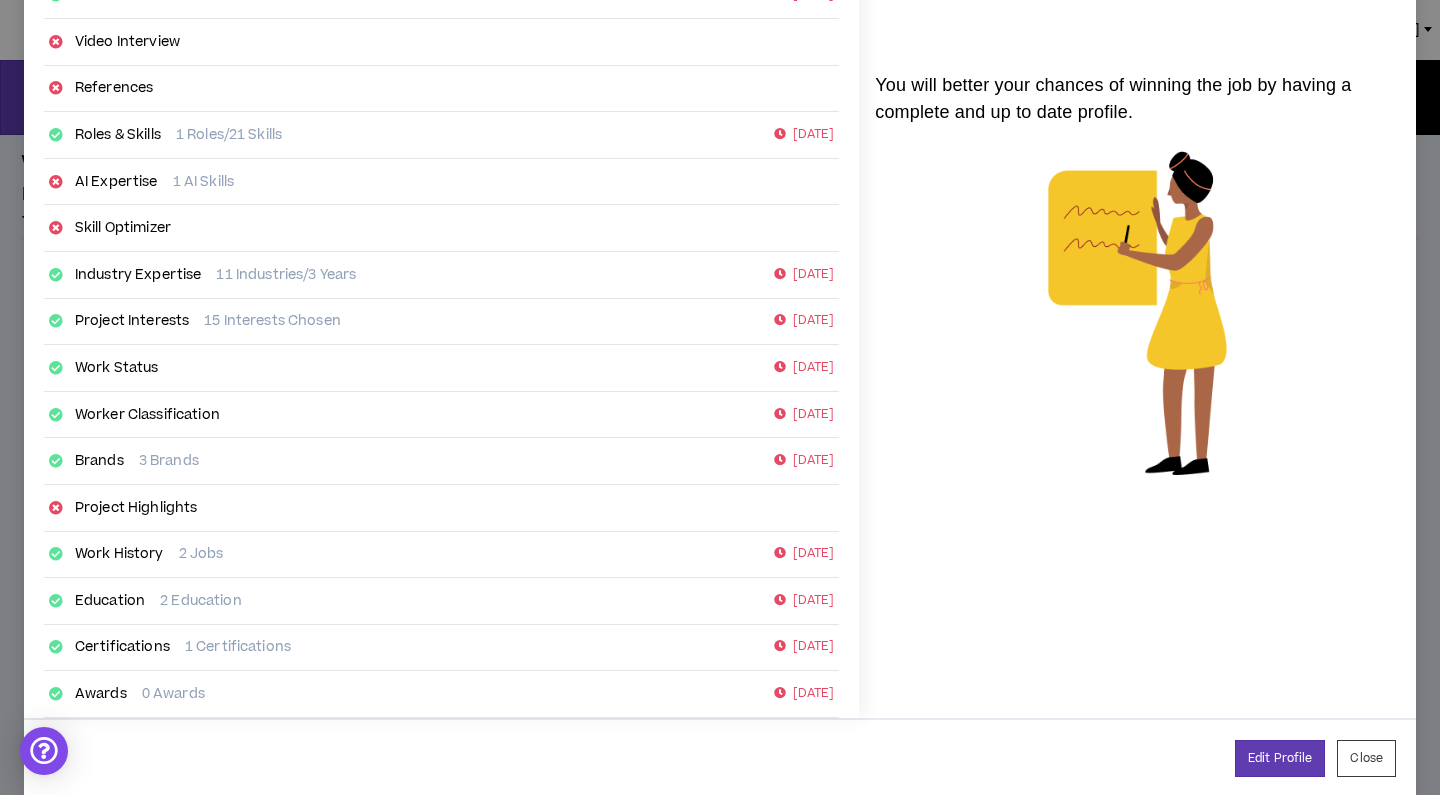 scroll, scrollTop: 256, scrollLeft: 0, axis: vertical 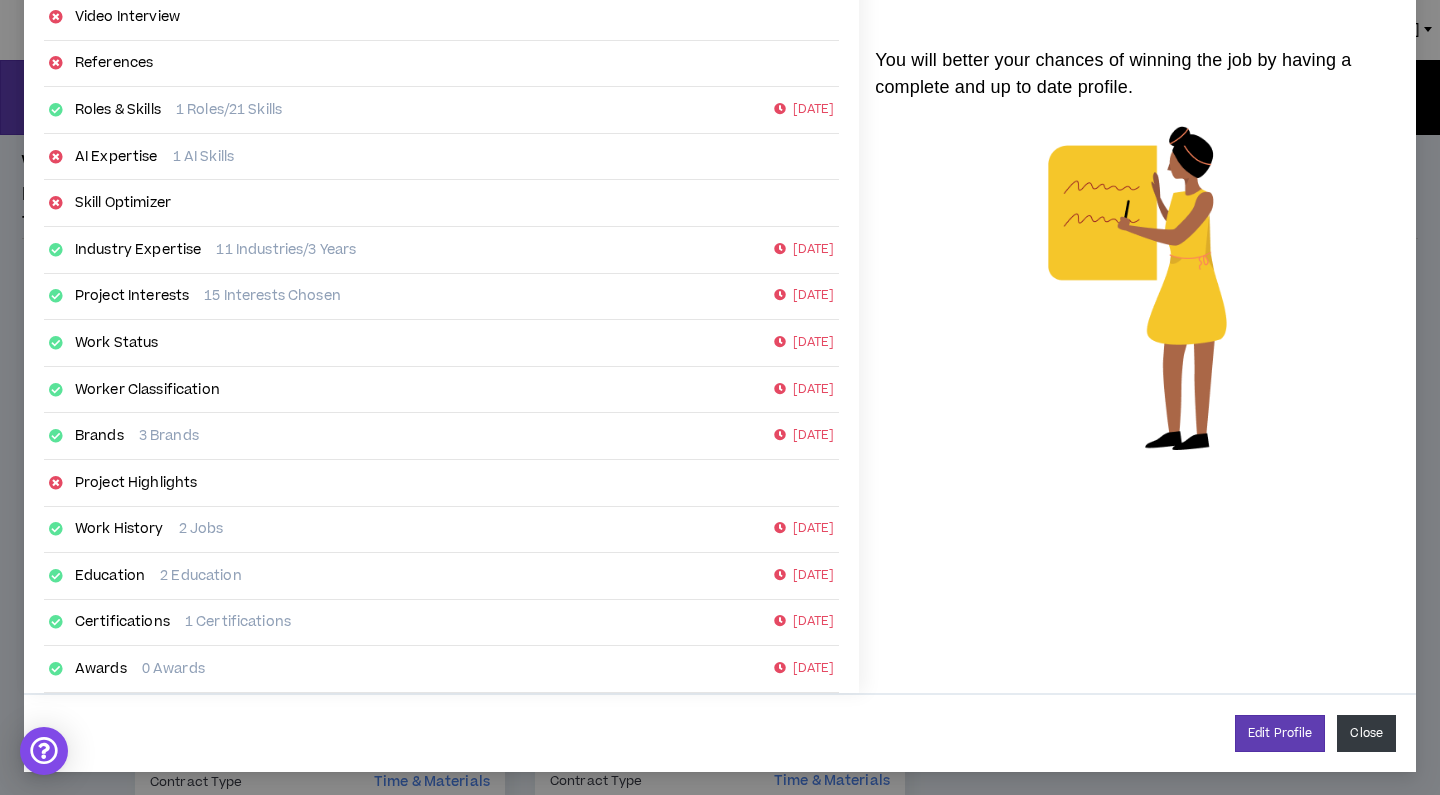 click on "Close" at bounding box center (1366, 733) 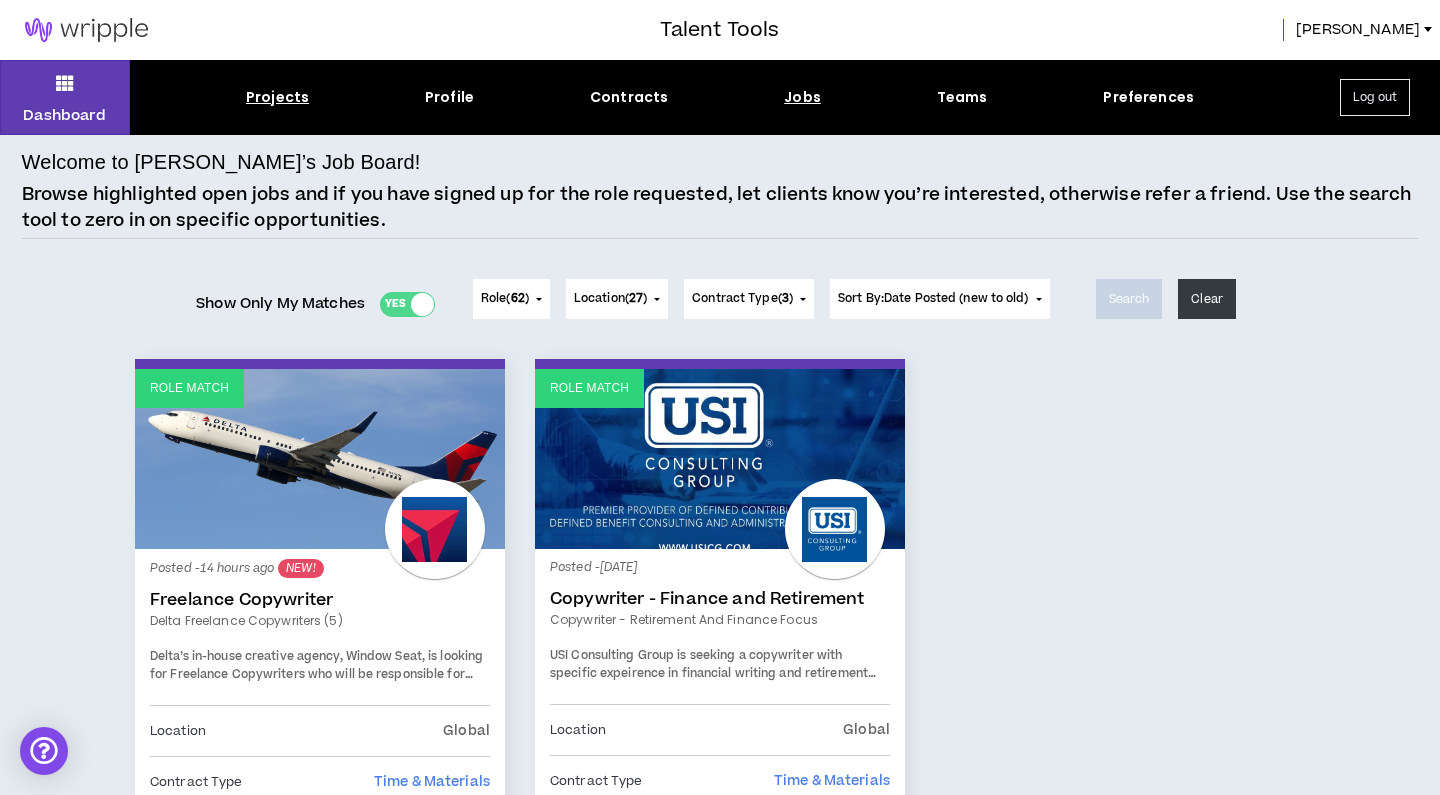 click on "Projects" at bounding box center [277, 97] 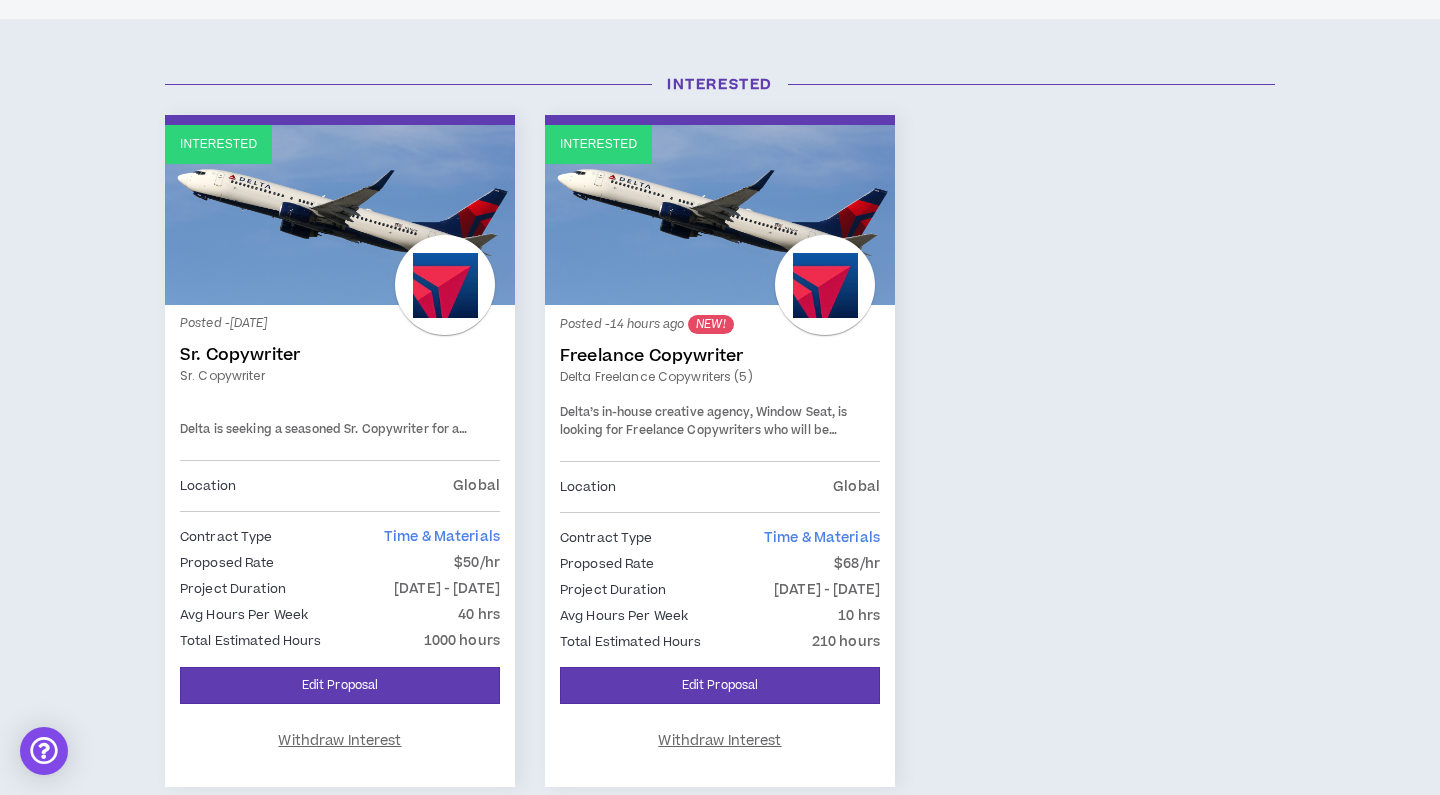 scroll, scrollTop: 160, scrollLeft: 0, axis: vertical 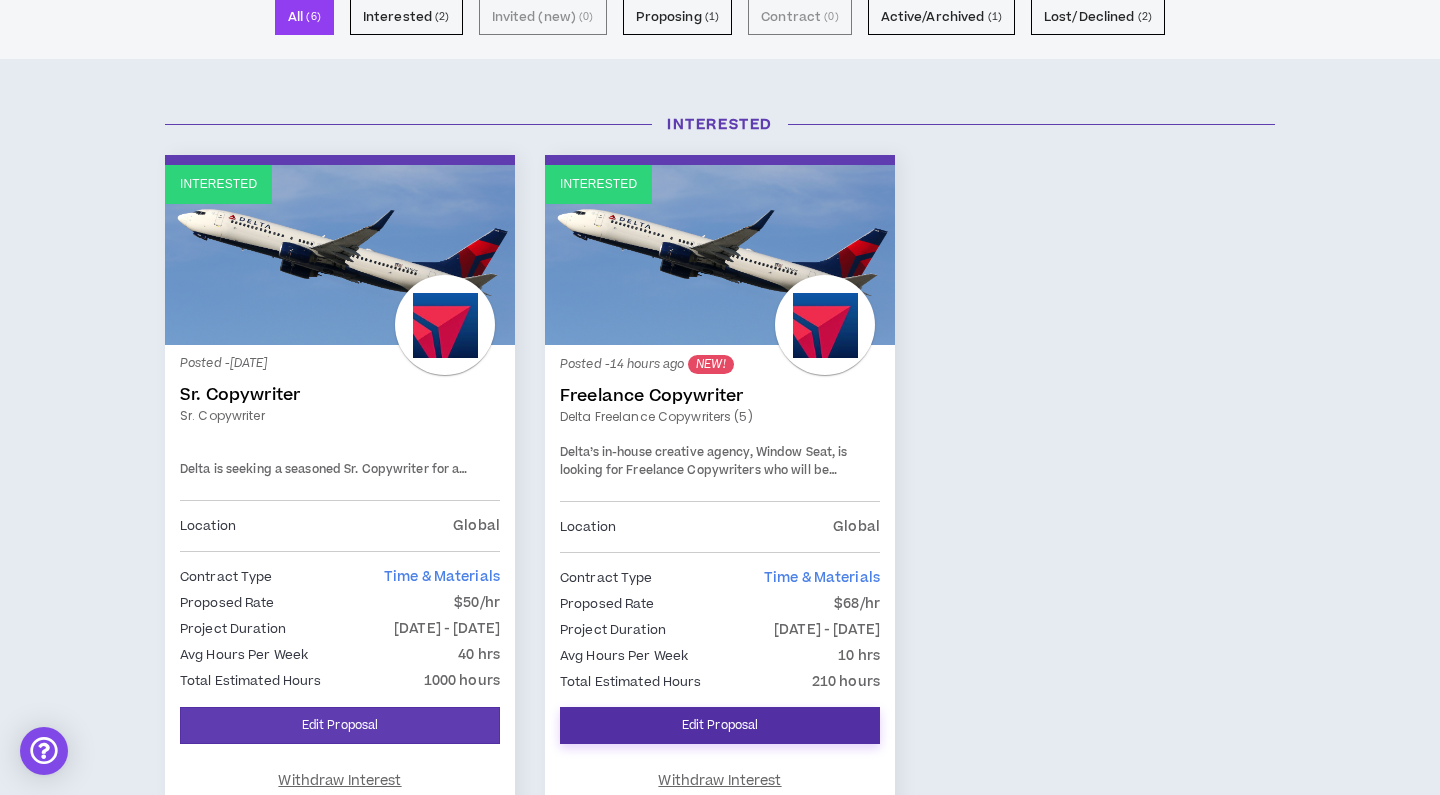 click on "Edit Proposal" at bounding box center (720, 725) 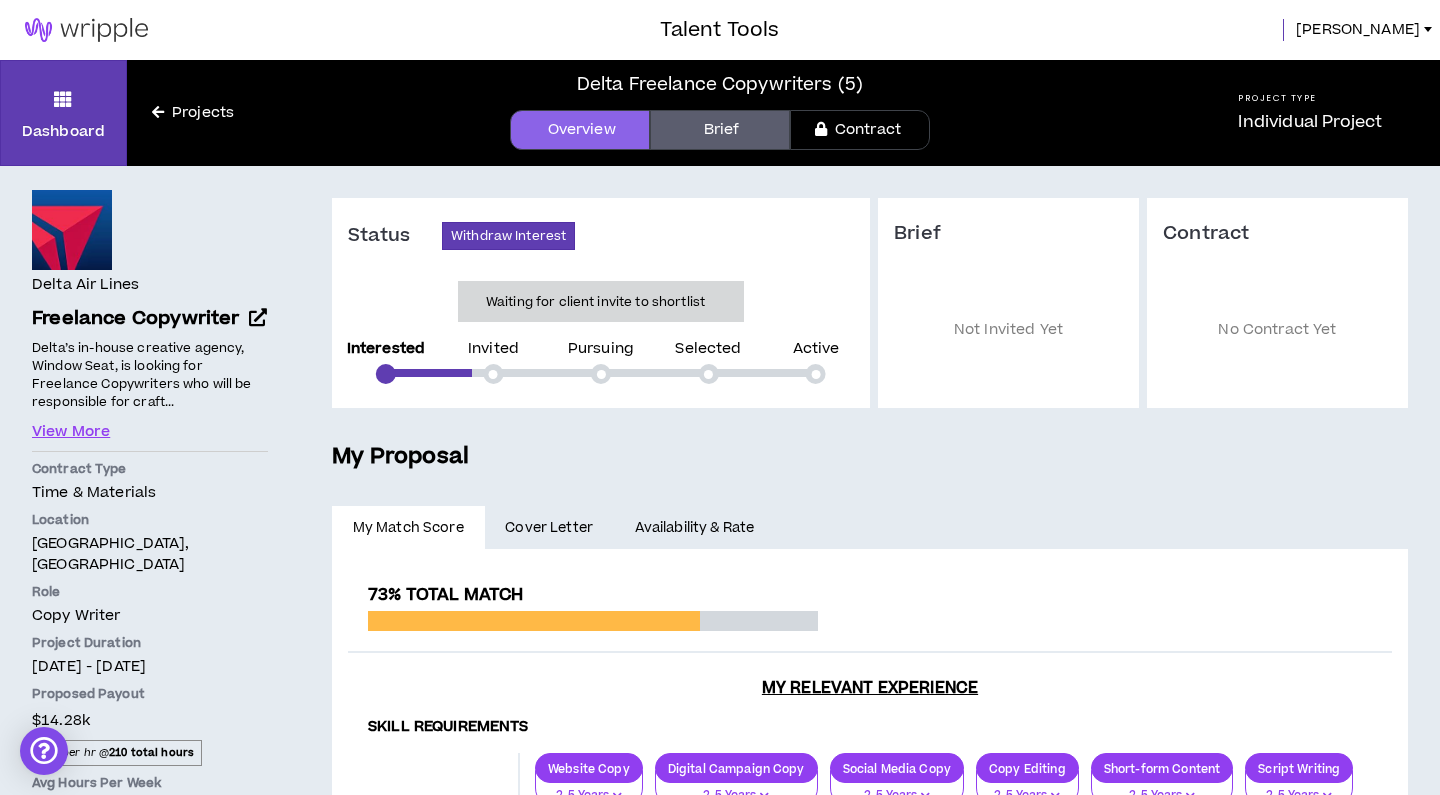 click on "My Match Score Cover Letter Availability & Rate" at bounding box center (870, 527) 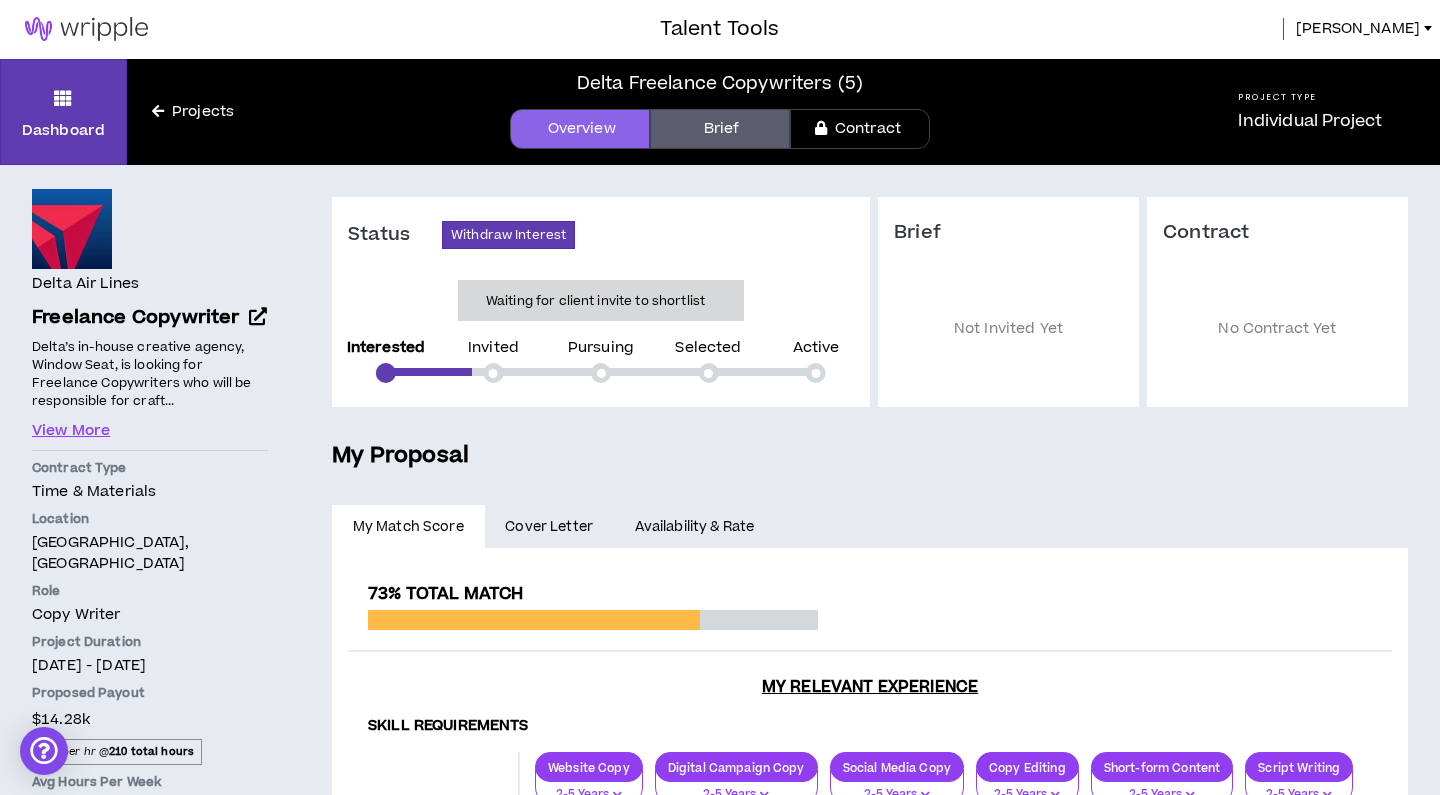scroll, scrollTop: 0, scrollLeft: 0, axis: both 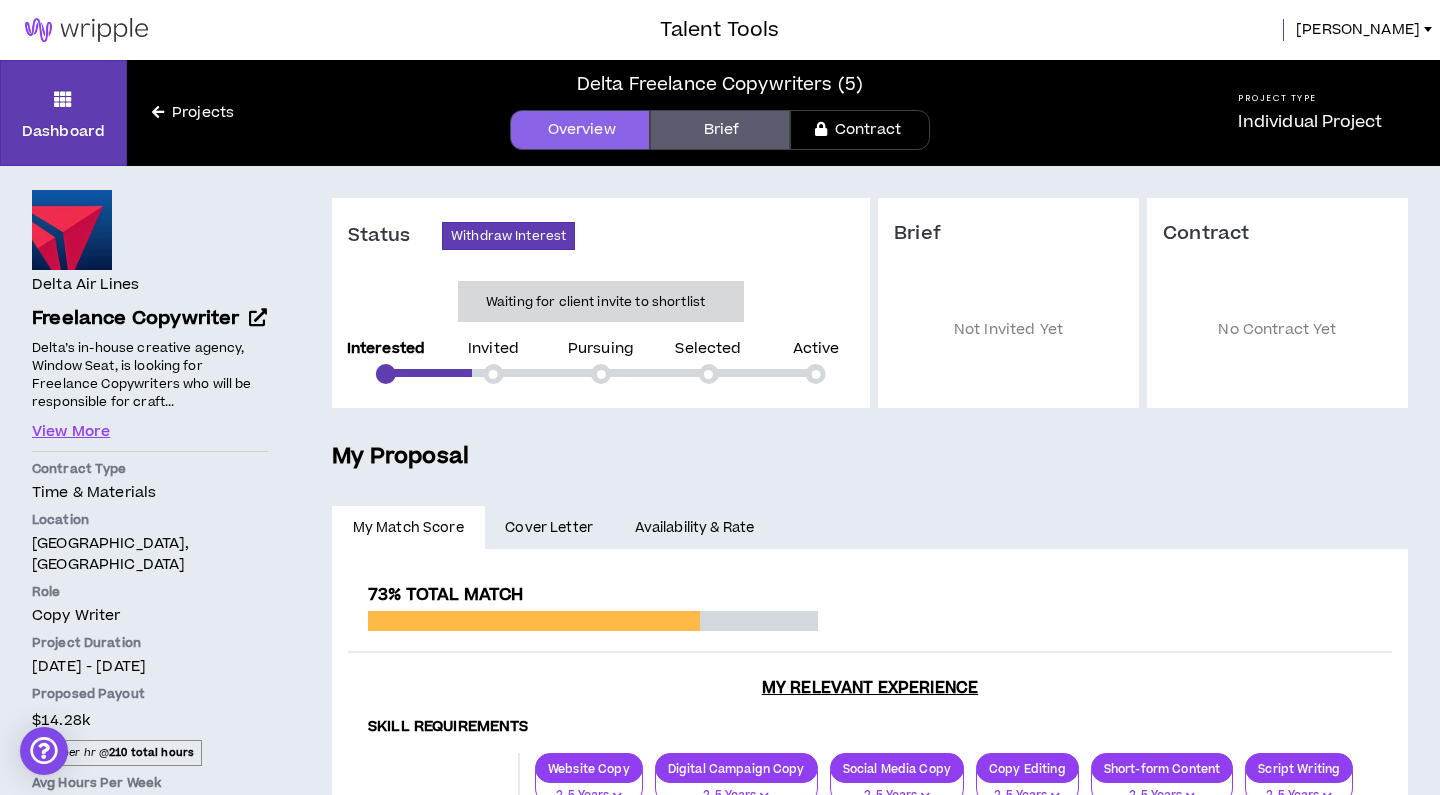 click on "Brief" at bounding box center (720, 130) 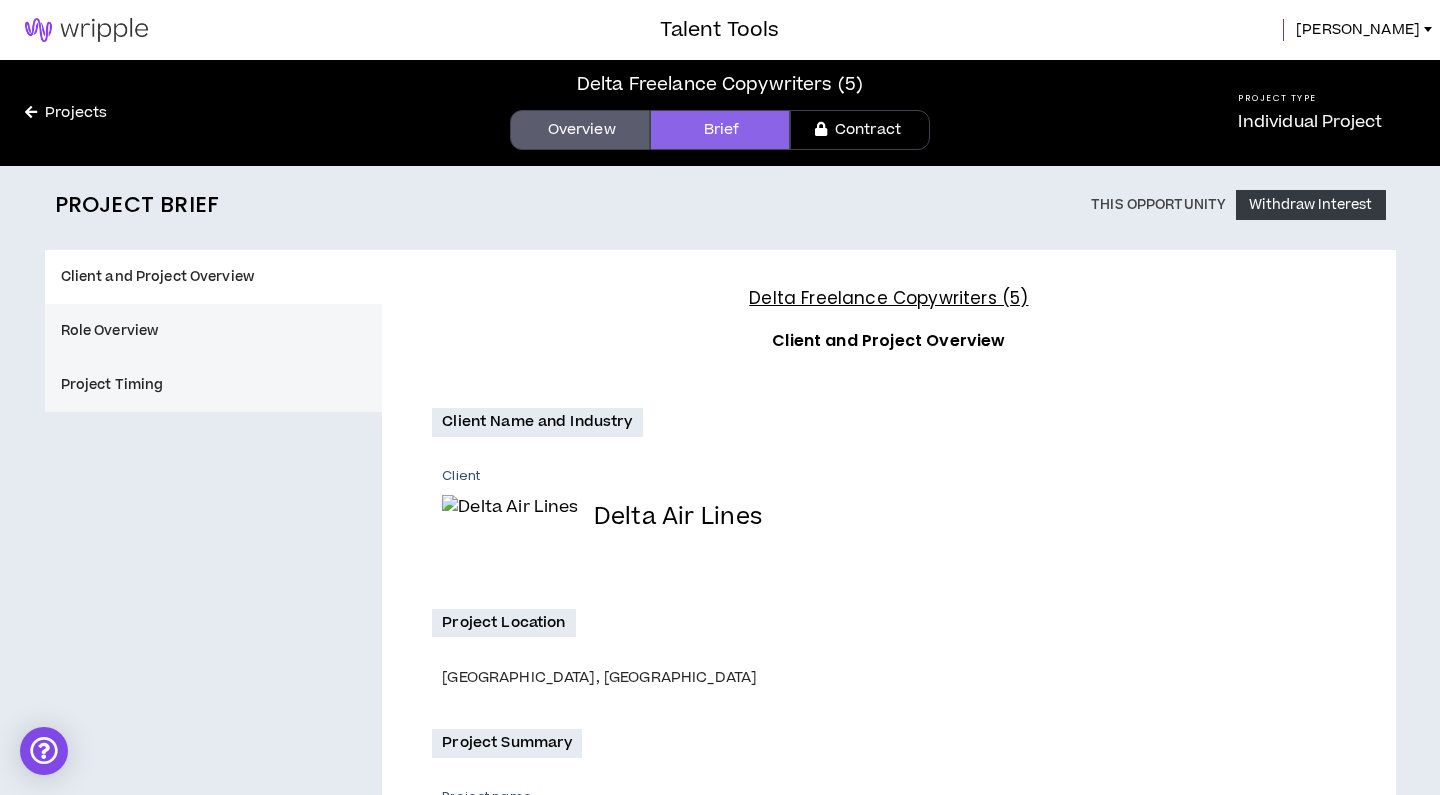 click on "Client Delta Air Lines" at bounding box center [888, 525] 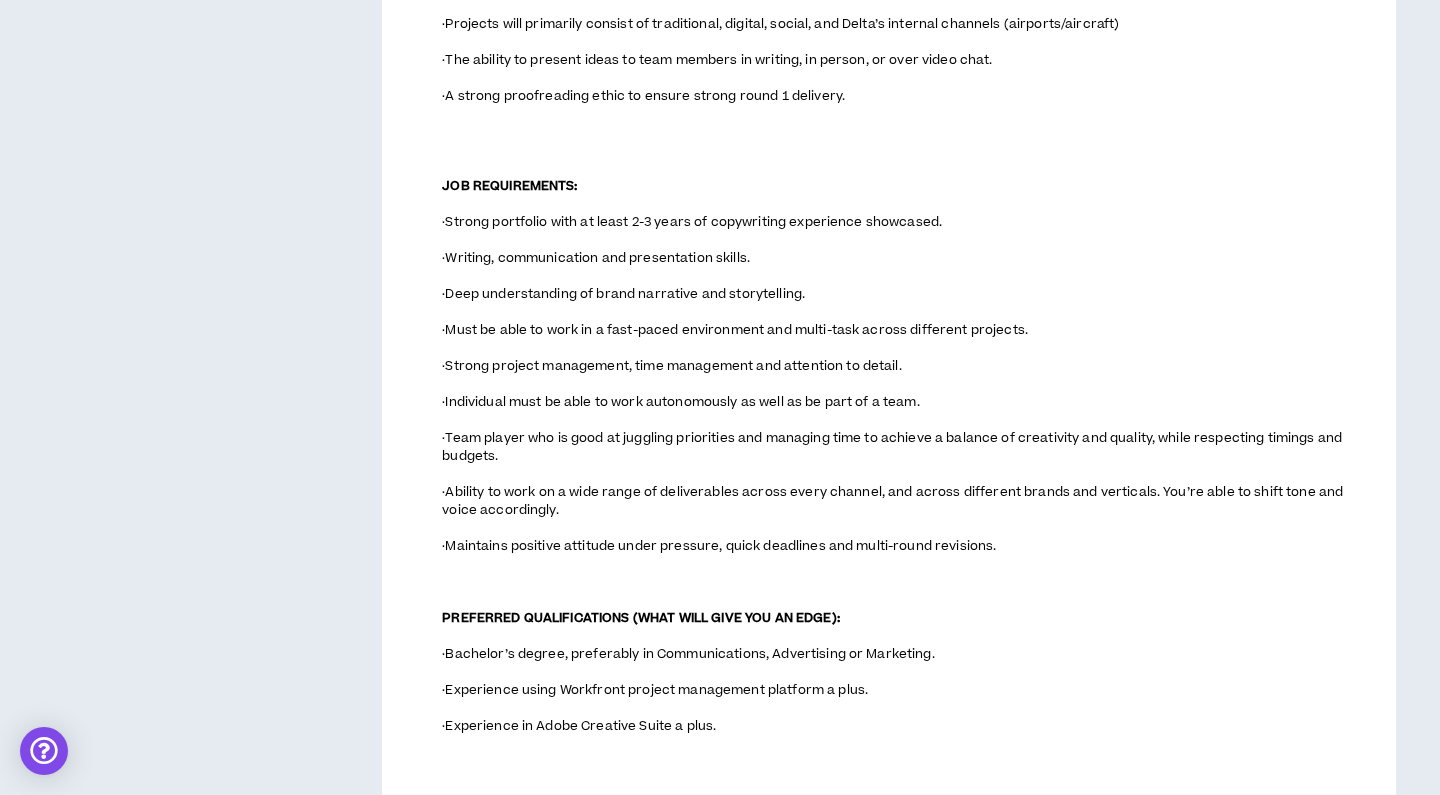 scroll, scrollTop: 1280, scrollLeft: 0, axis: vertical 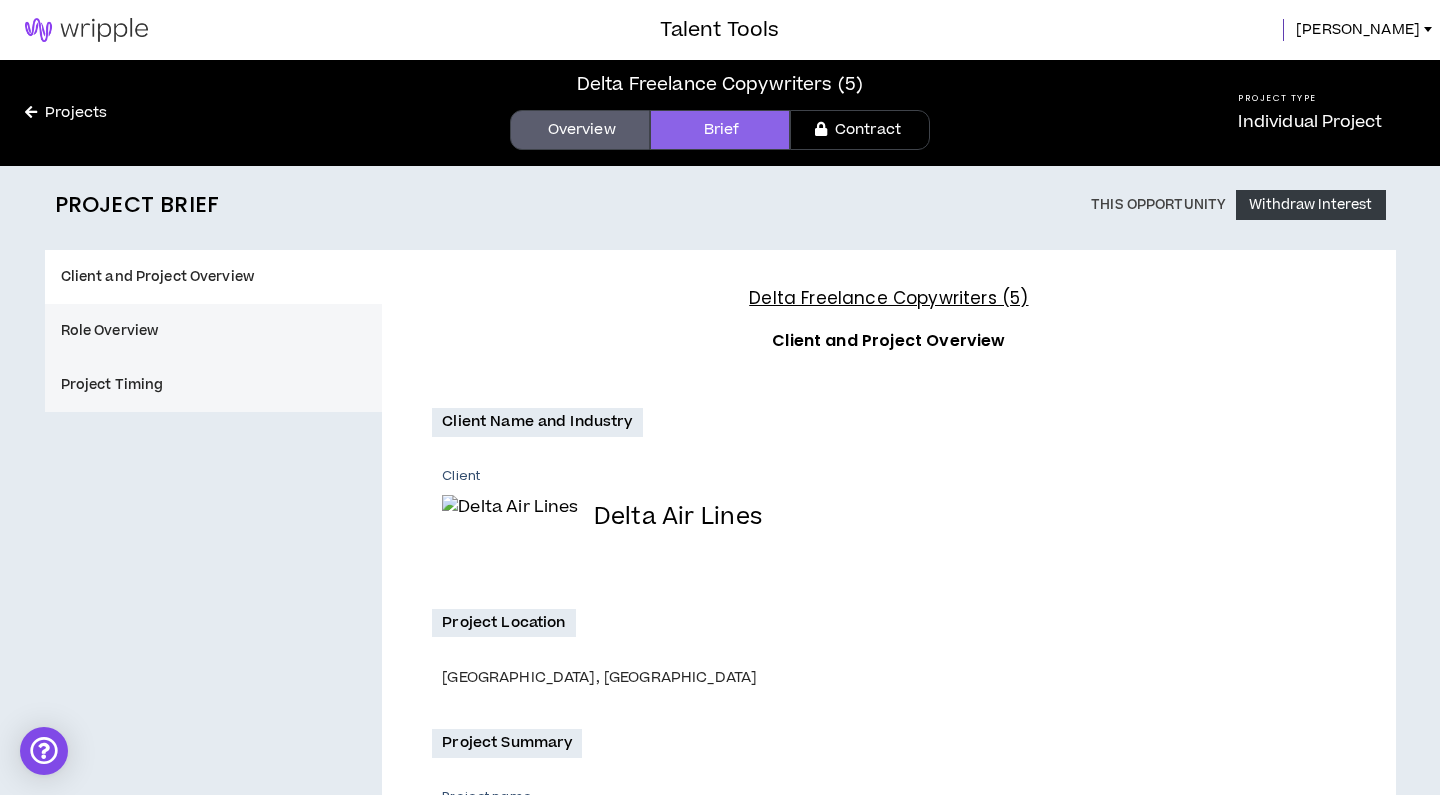 click on "Overview" at bounding box center (580, 130) 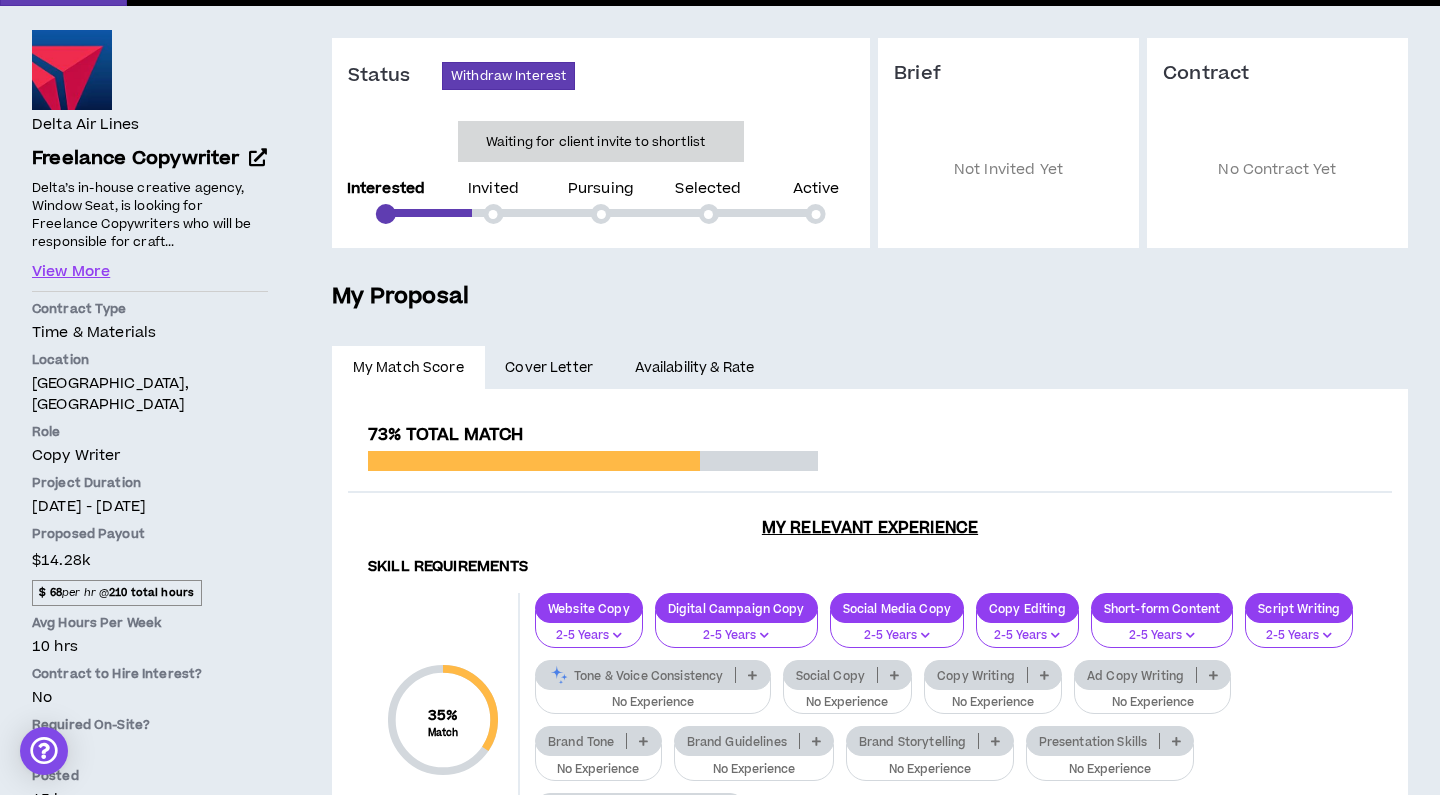 scroll, scrollTop: 200, scrollLeft: 0, axis: vertical 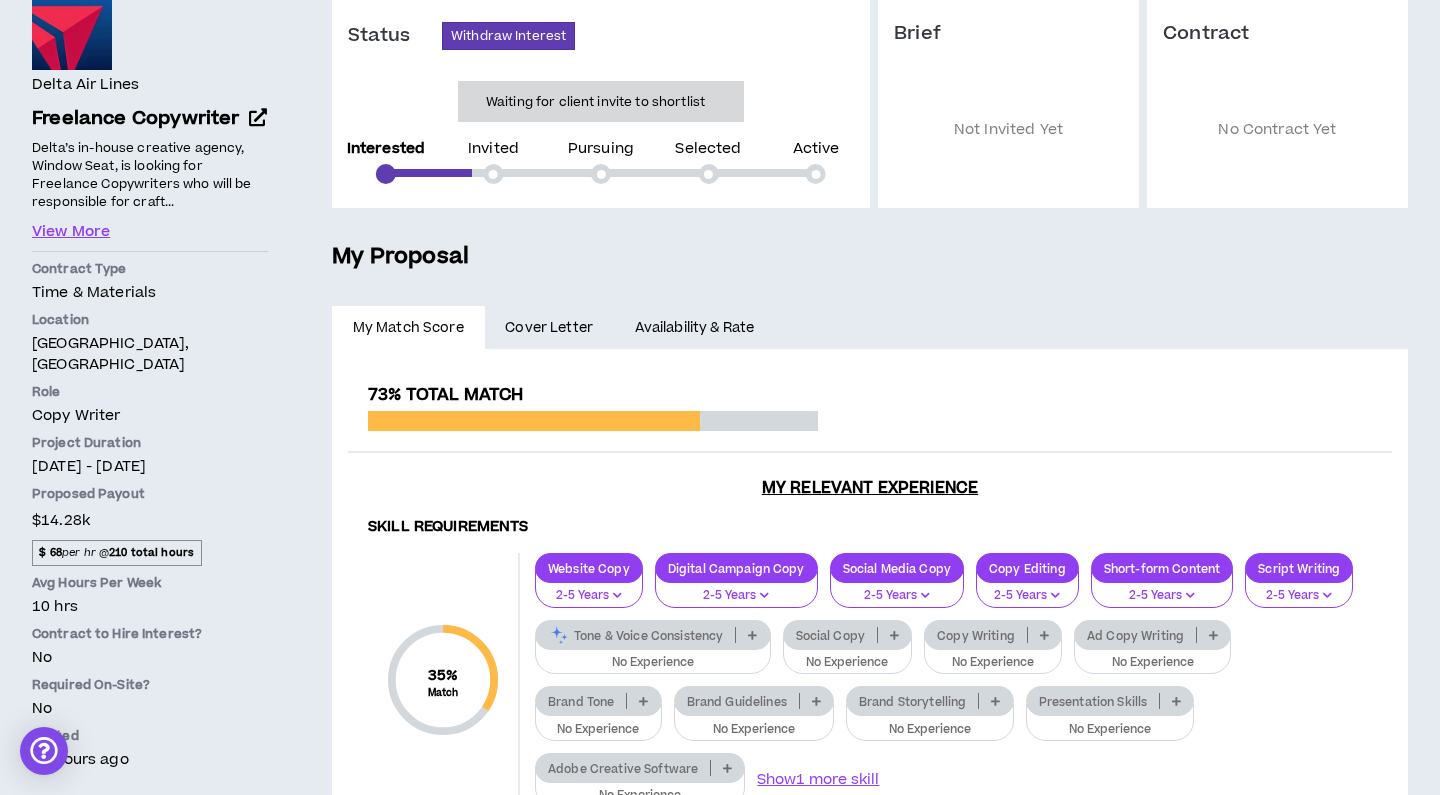 click on "Availability & Rate" at bounding box center [694, 328] 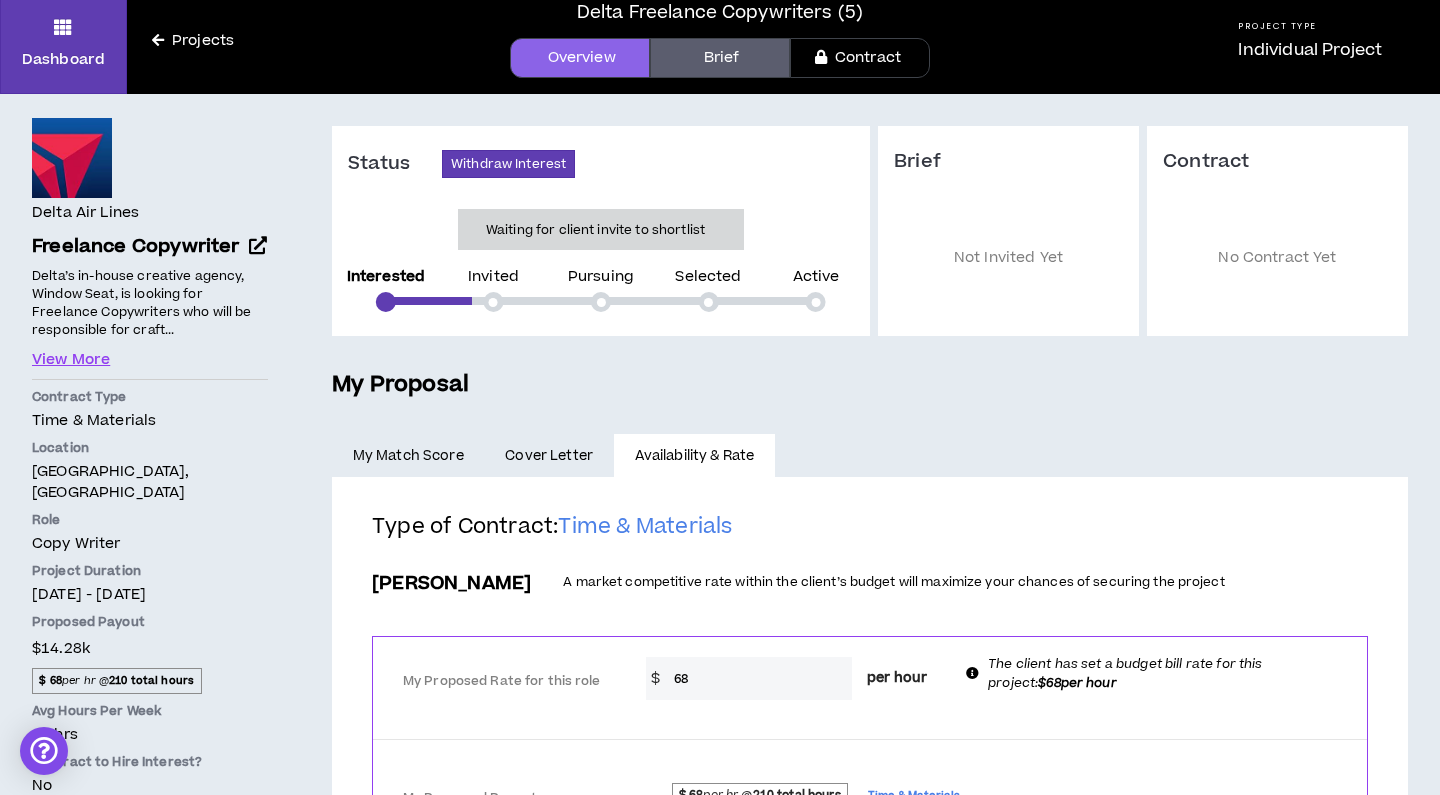 scroll, scrollTop: 0, scrollLeft: 0, axis: both 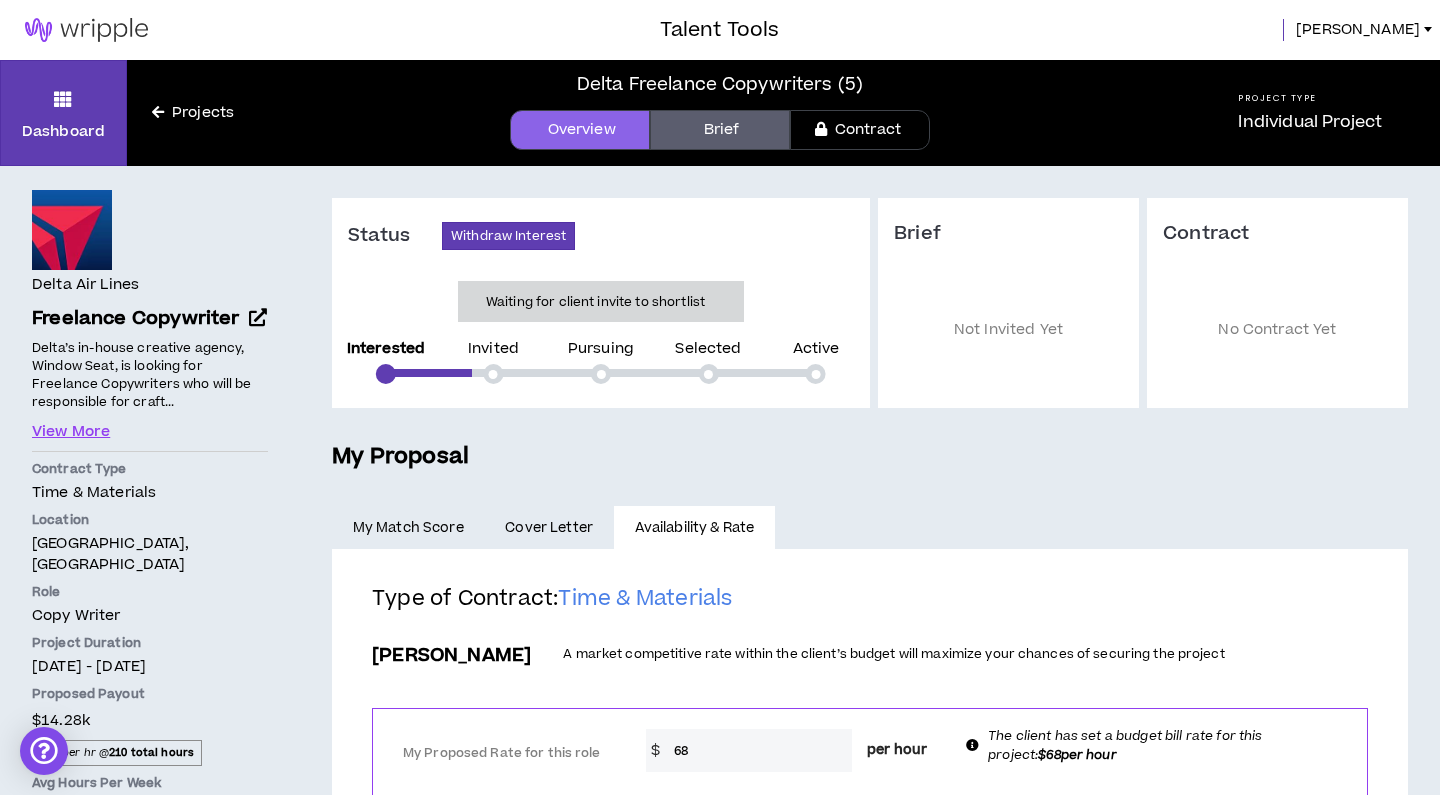 click on "Talent Tools [PERSON_NAME]" at bounding box center [720, 30] 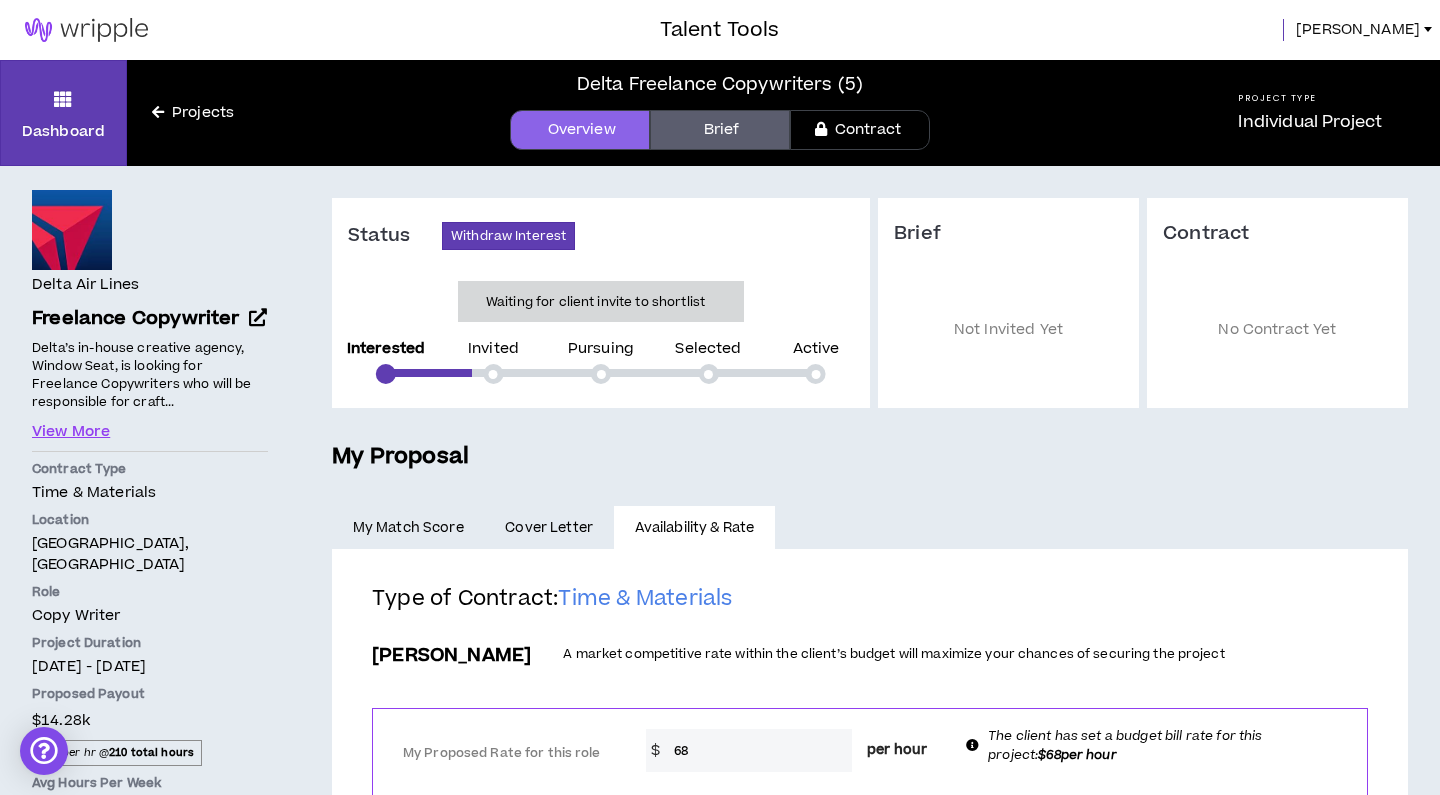 click on "[PERSON_NAME]" at bounding box center [1358, 30] 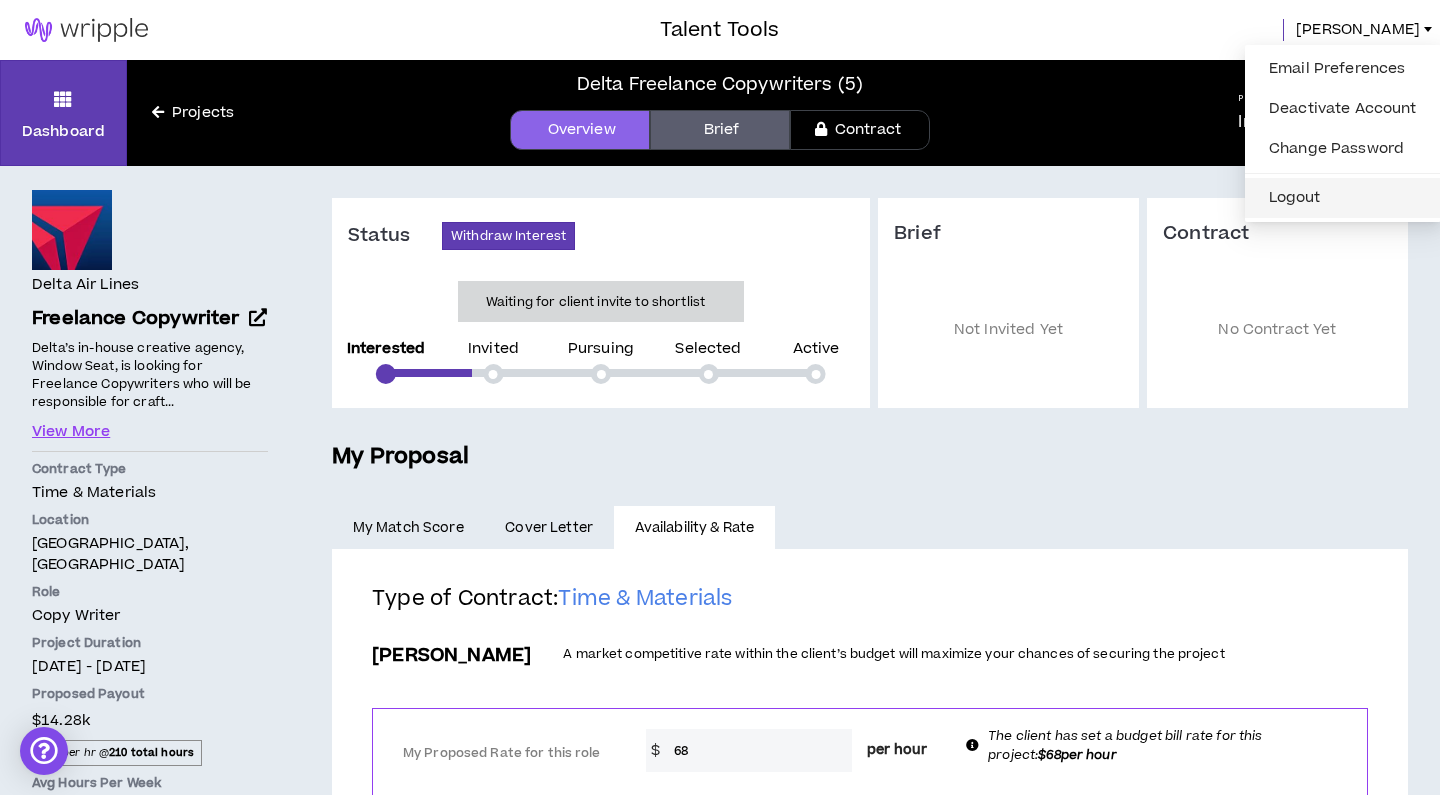 click on "Logout" at bounding box center [1343, 198] 